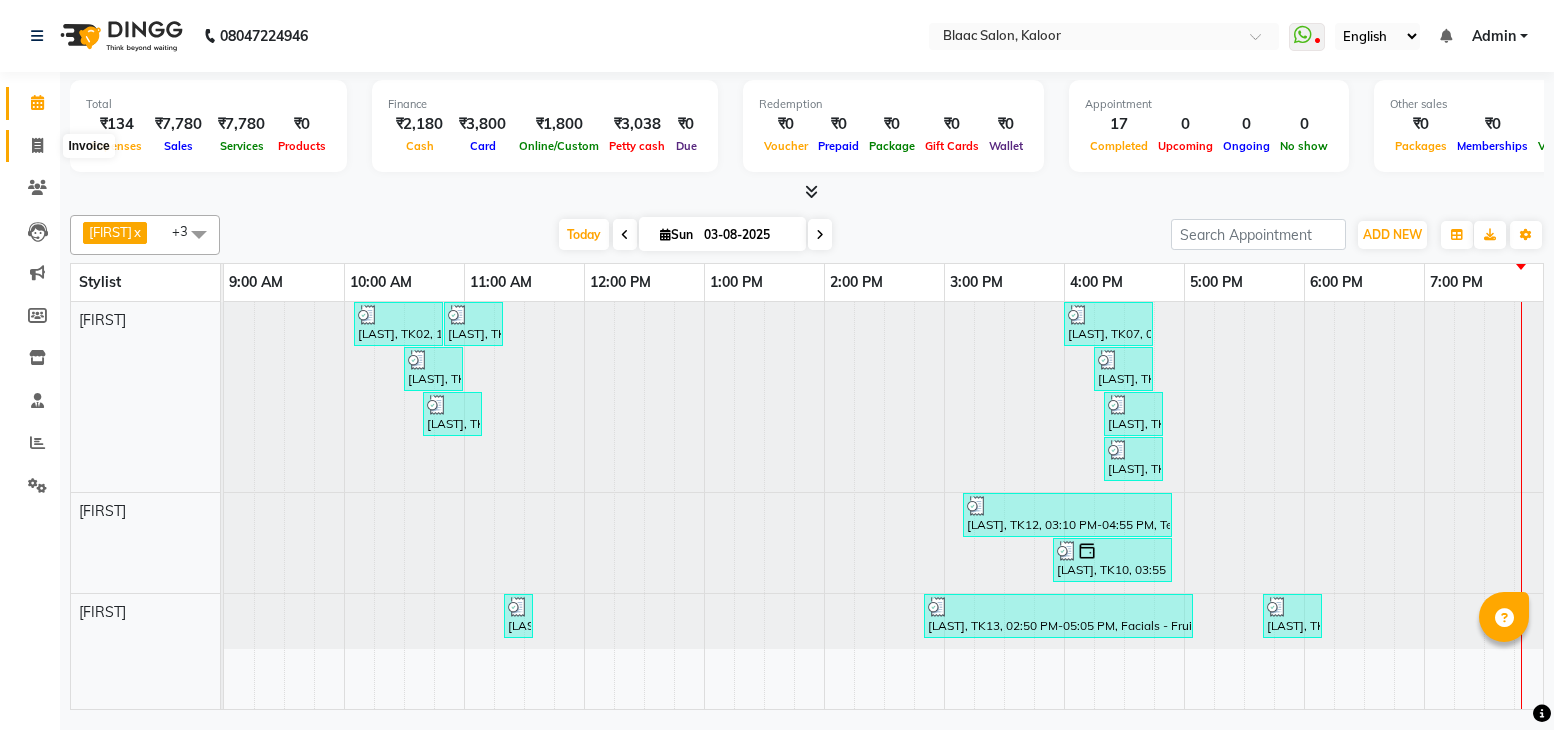 scroll, scrollTop: 0, scrollLeft: 0, axis: both 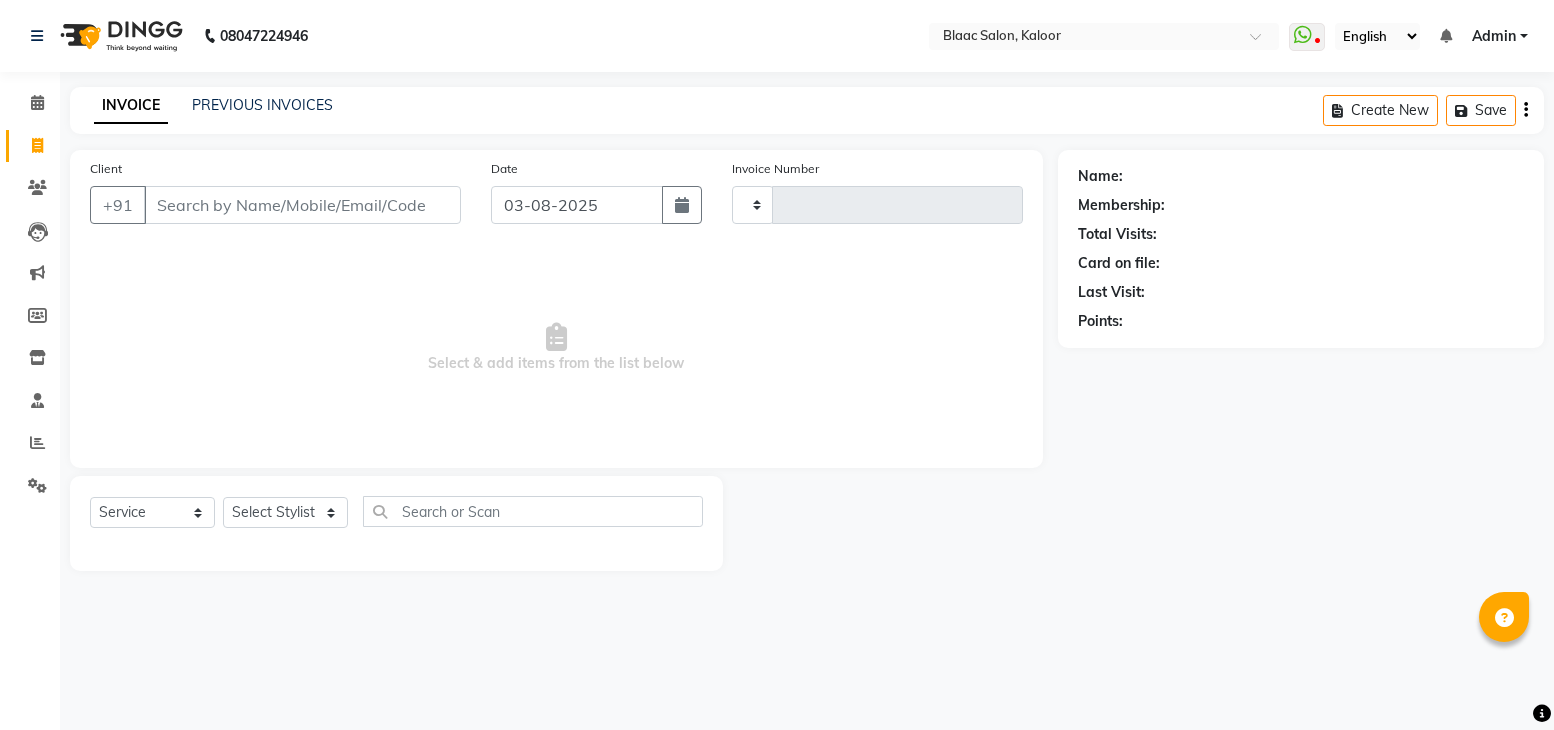 type on "1255" 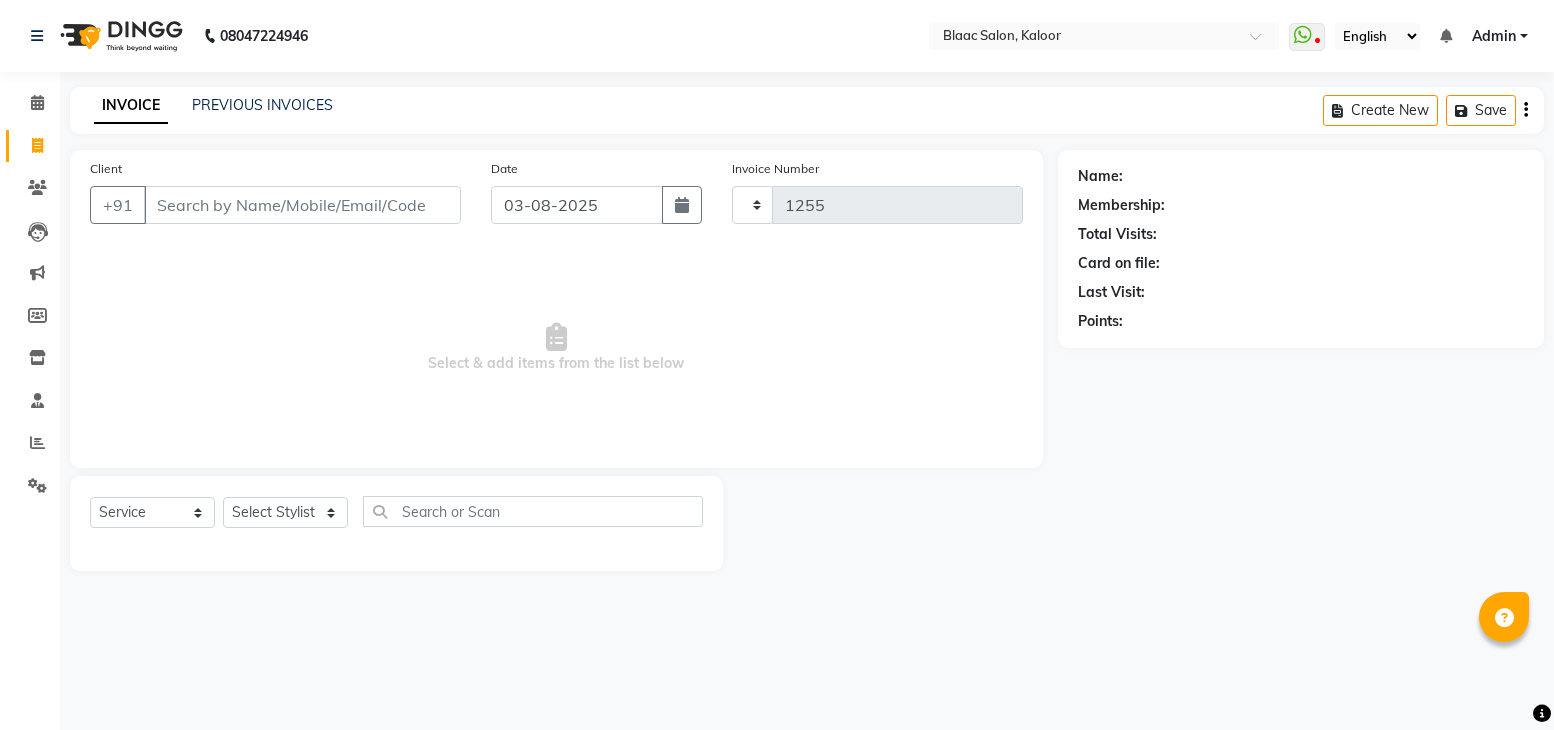 select on "4552" 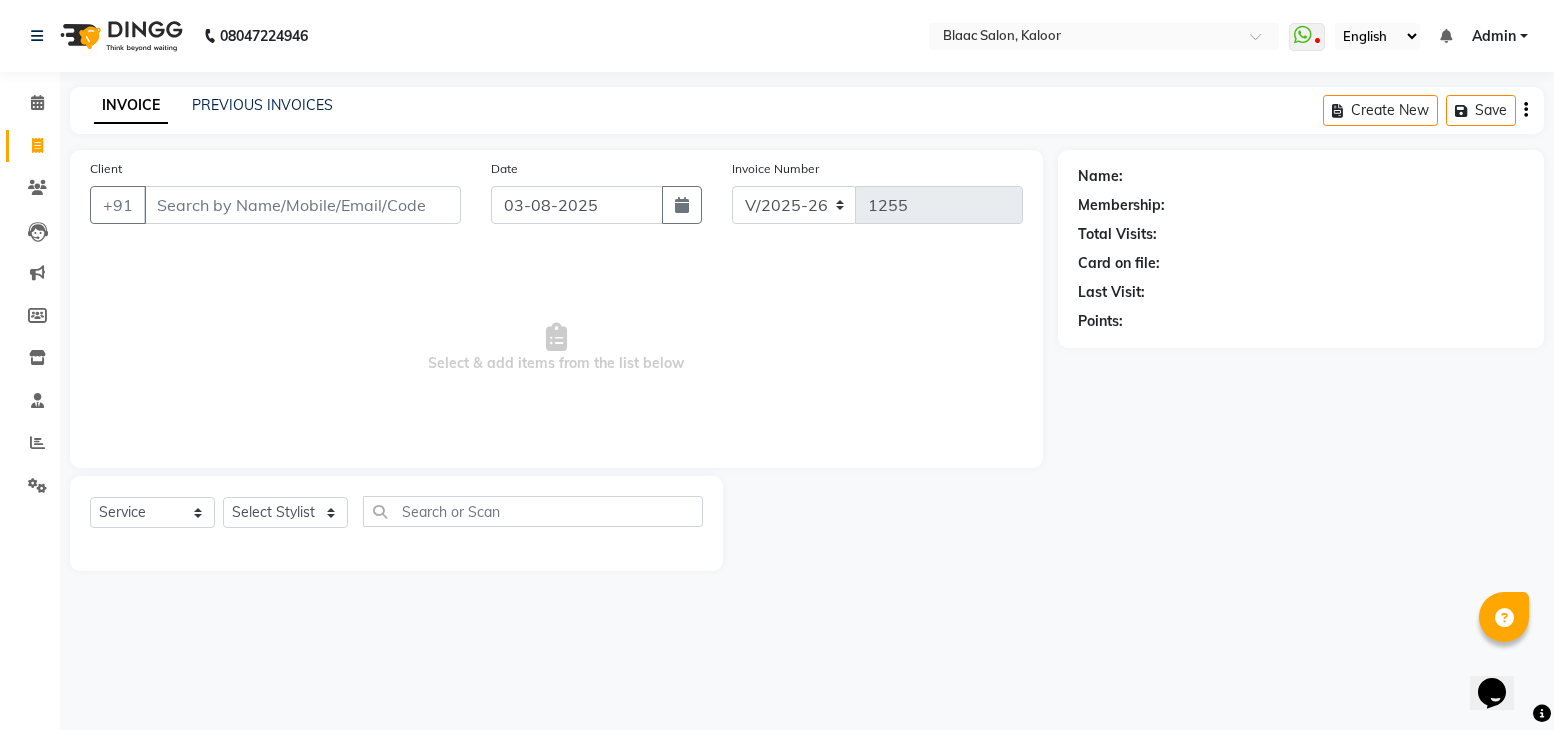 scroll, scrollTop: 0, scrollLeft: 0, axis: both 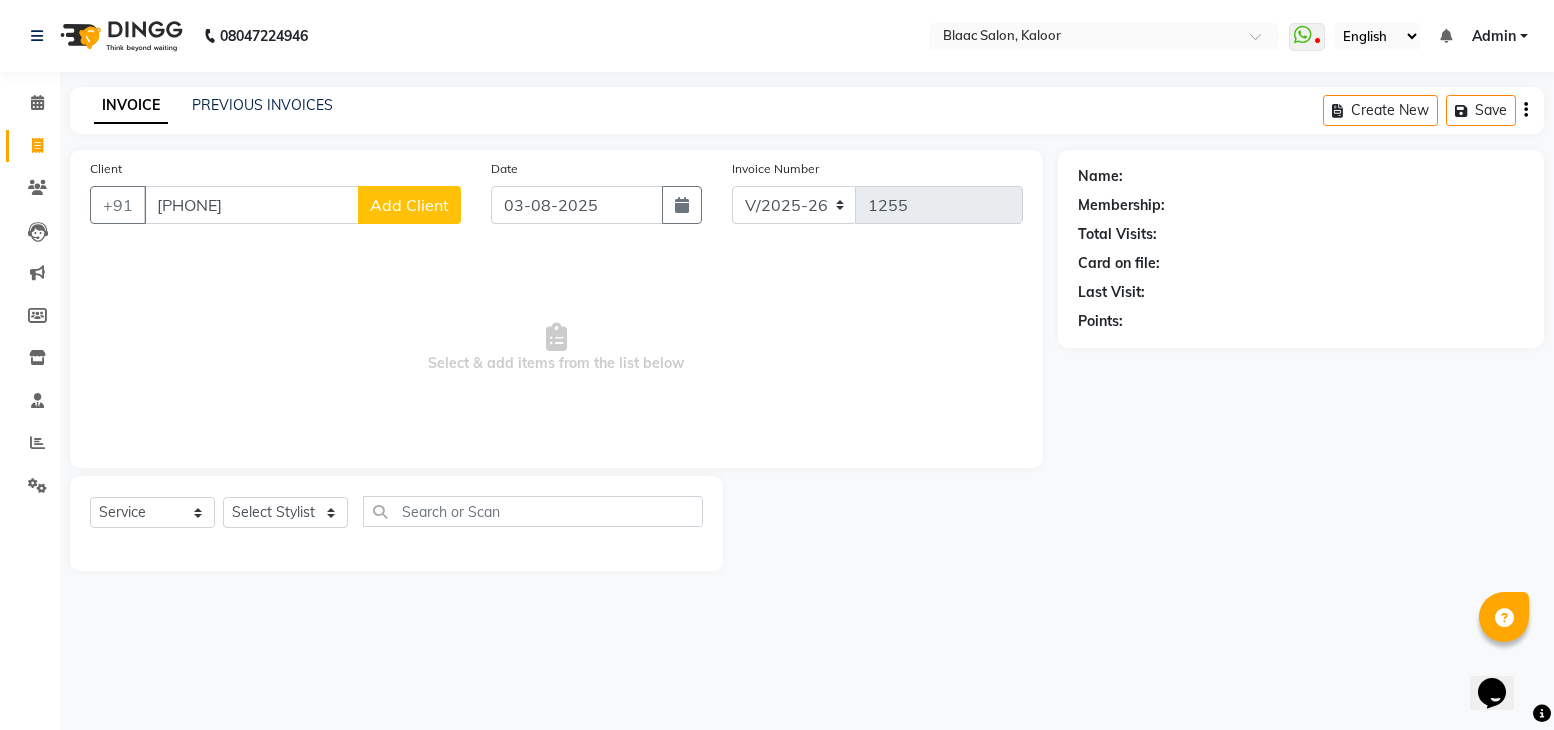 type on "[PHONE]" 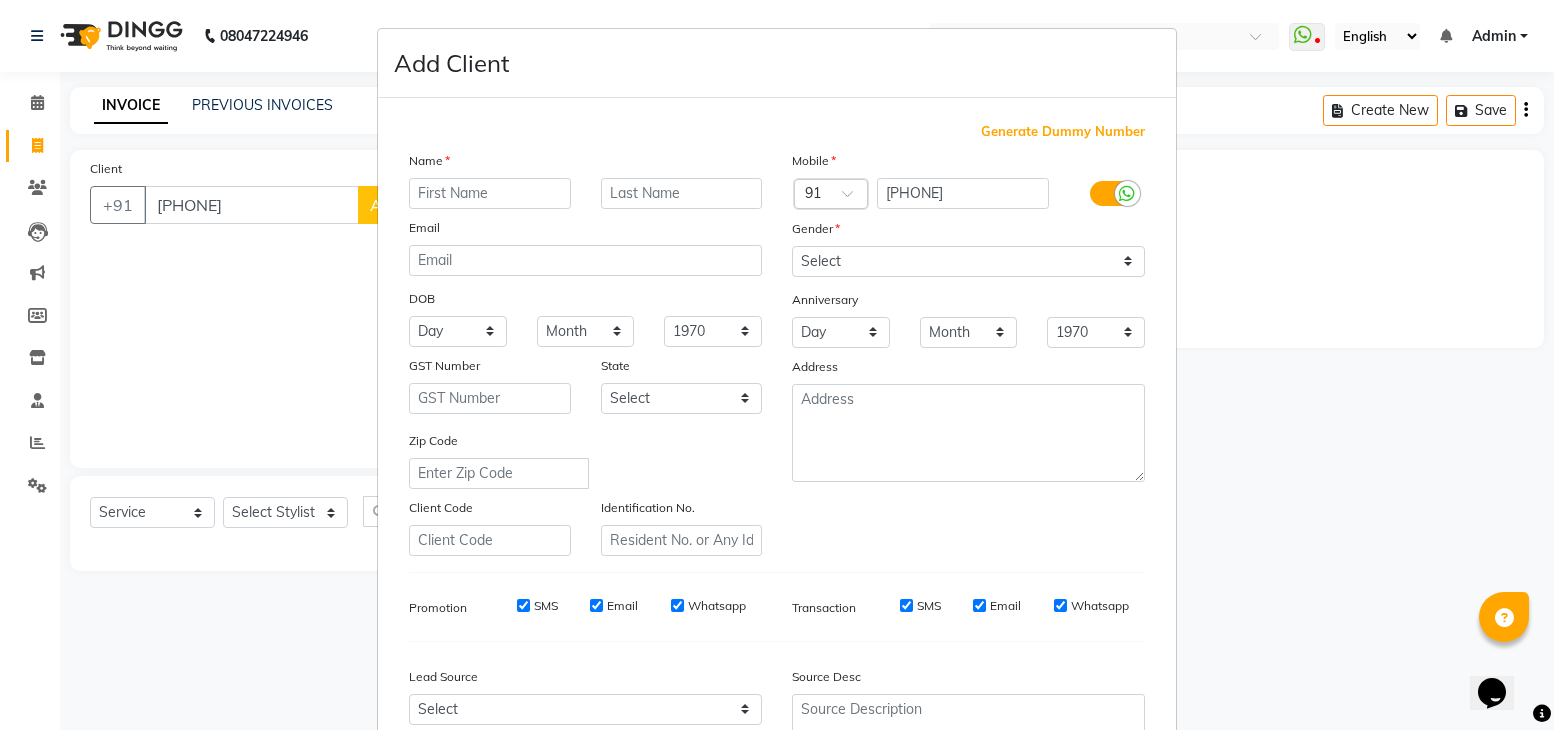 click at bounding box center [490, 193] 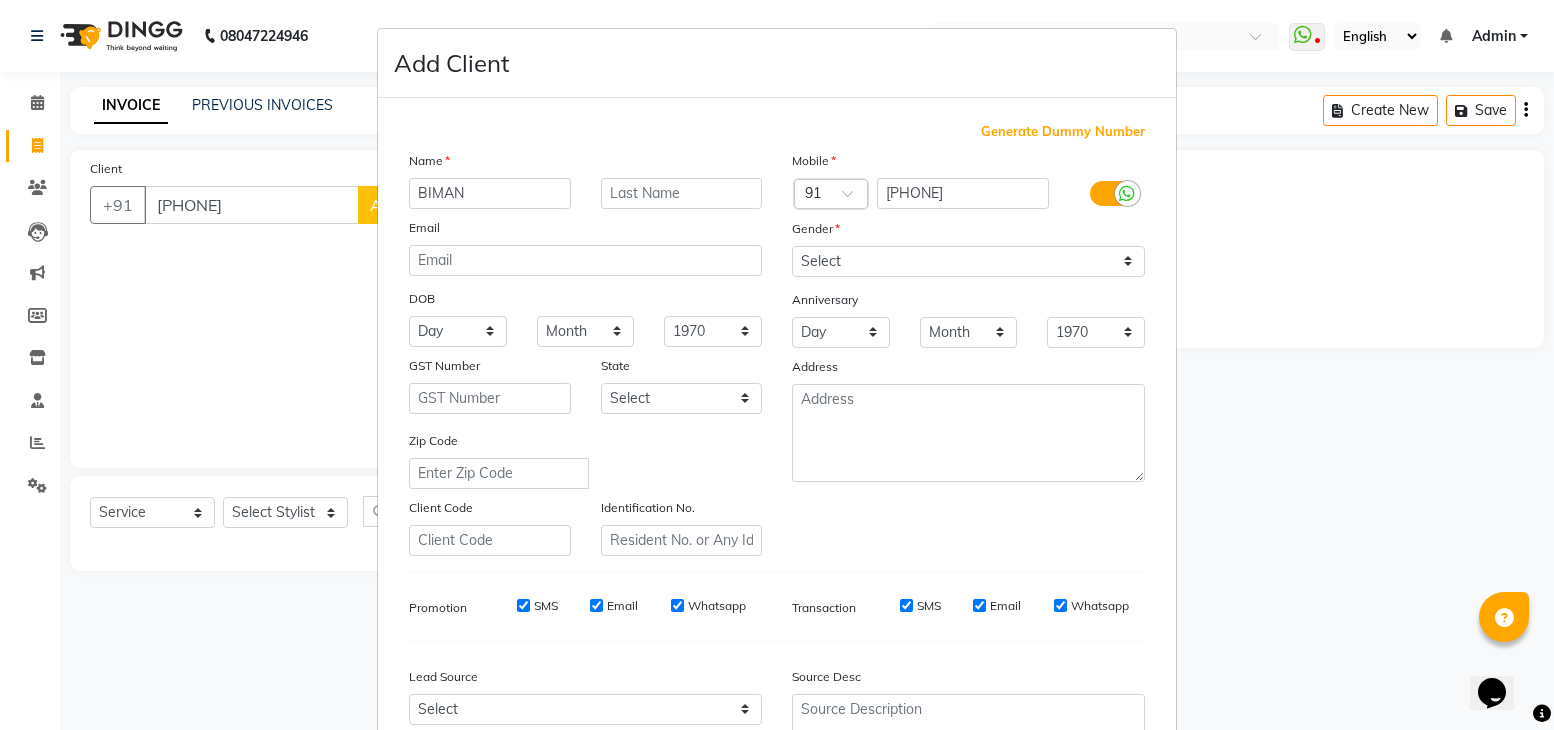 type on "BIMAN" 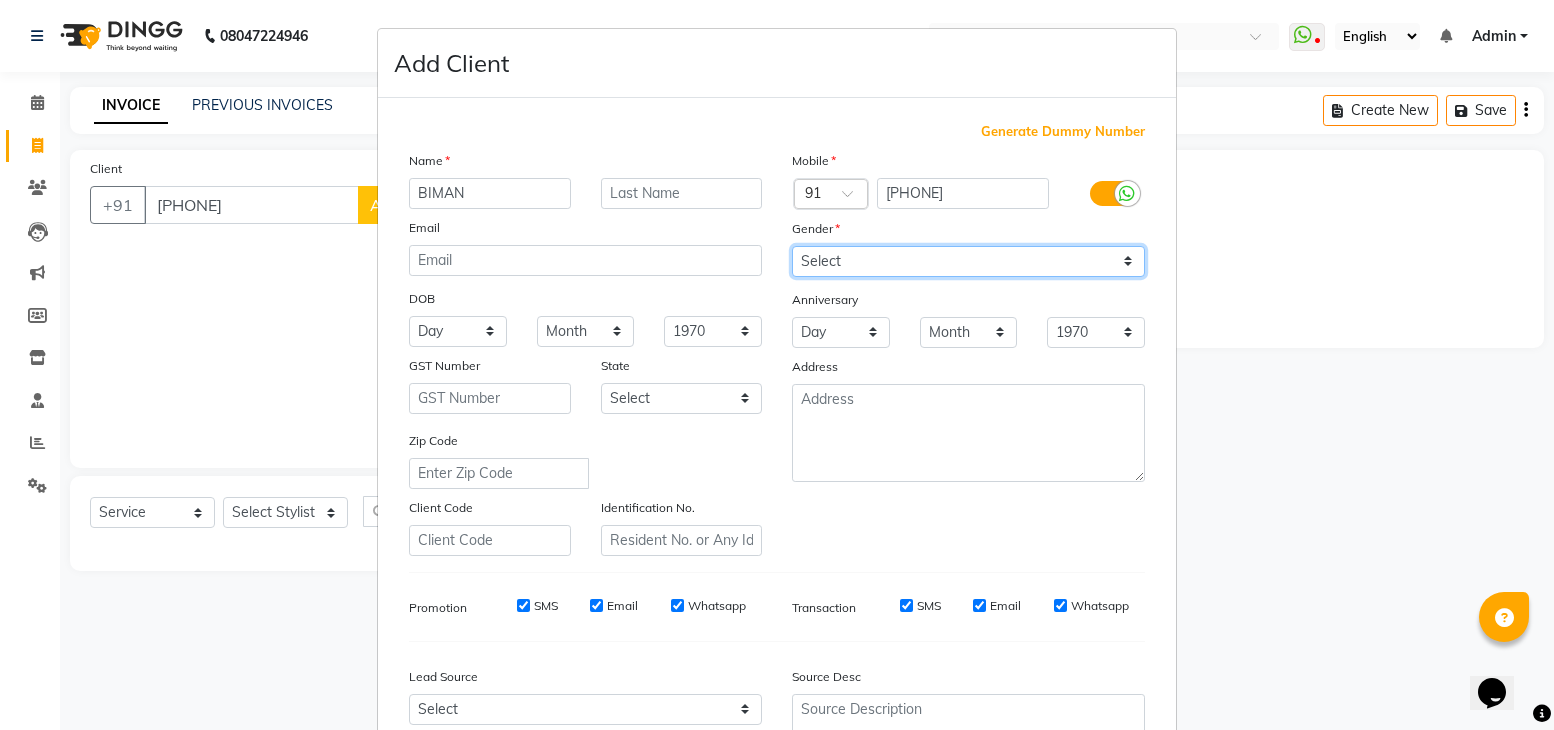 click on "Select Male Female Other Prefer Not To Say" at bounding box center [968, 261] 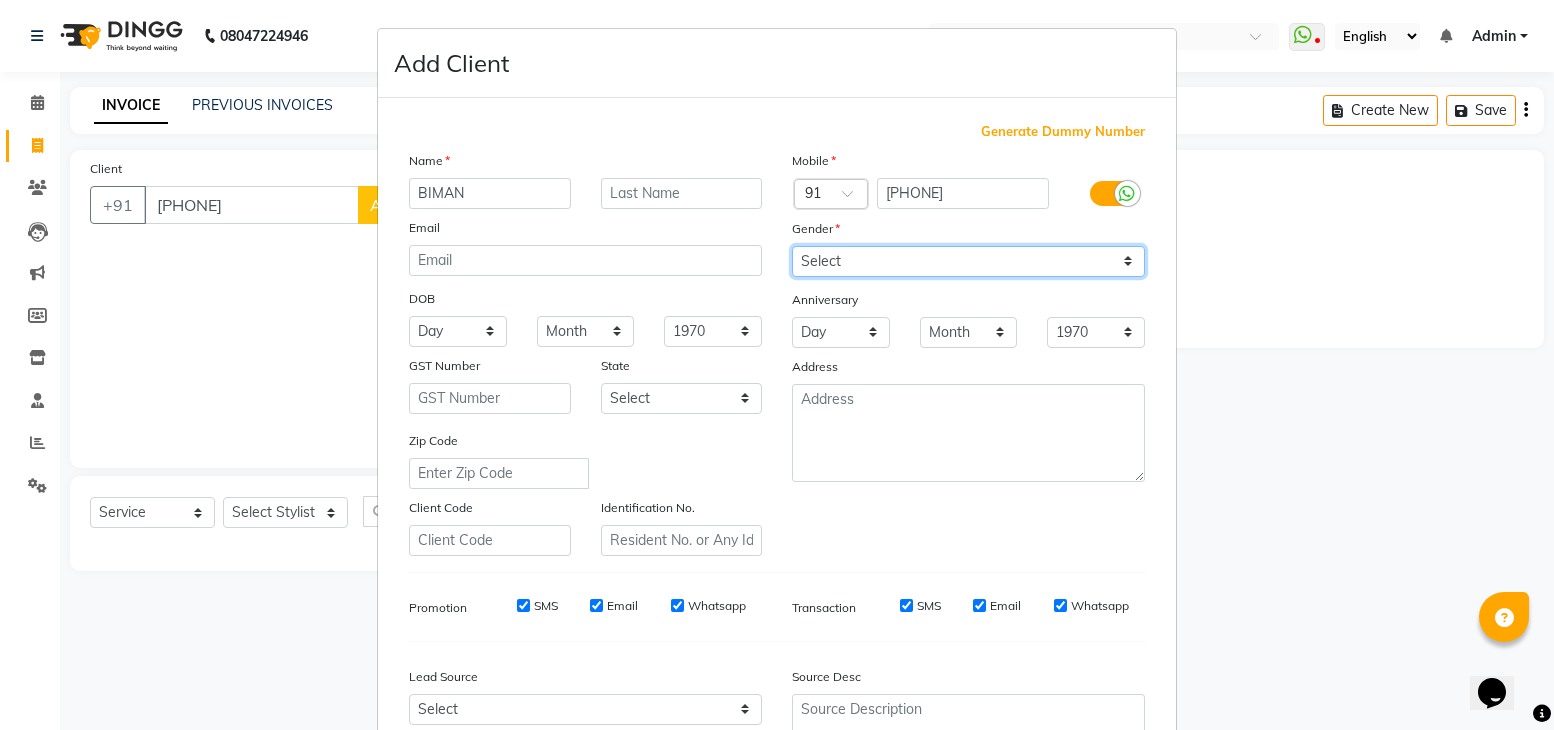 select on "male" 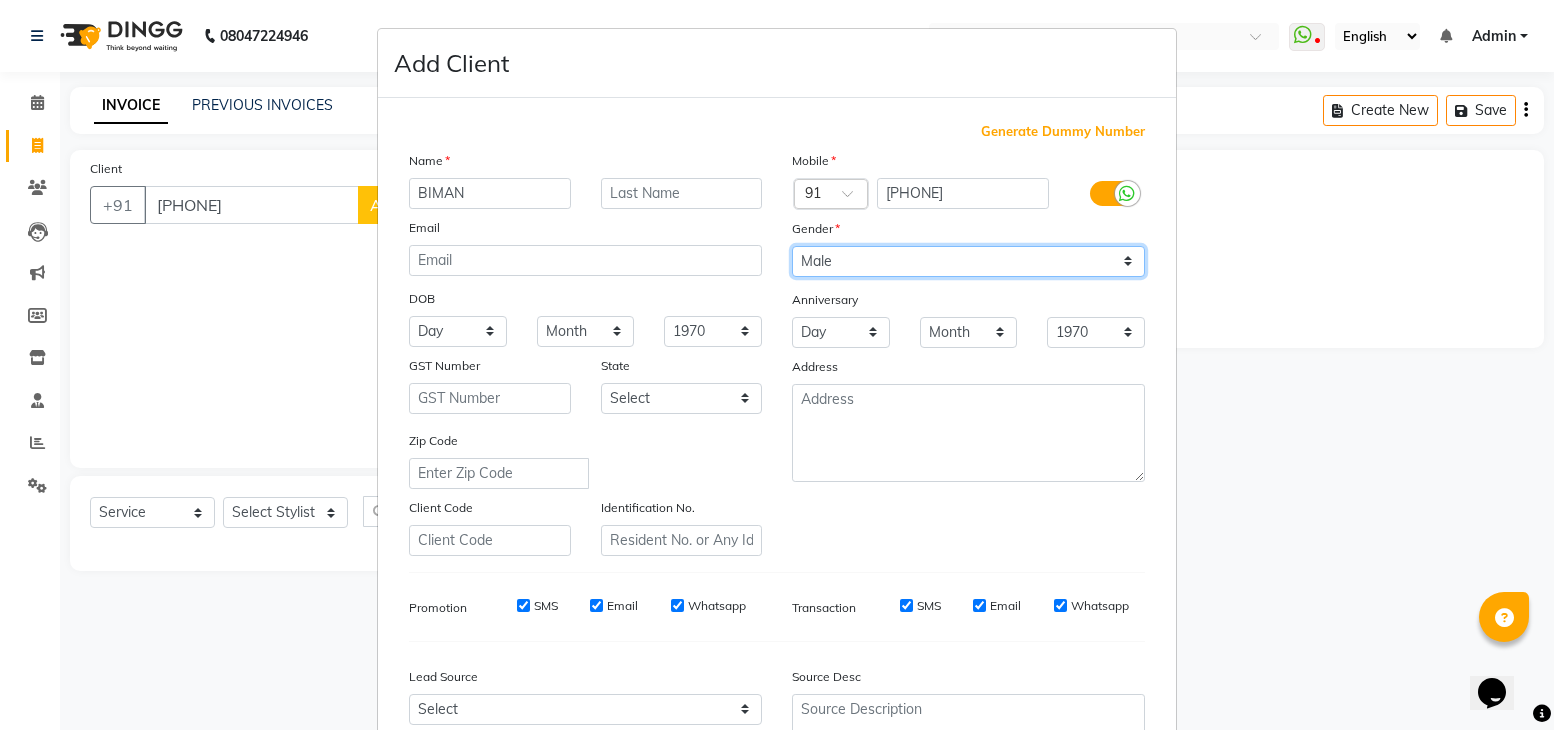 click on "Select Male Female Other Prefer Not To Say" at bounding box center [968, 261] 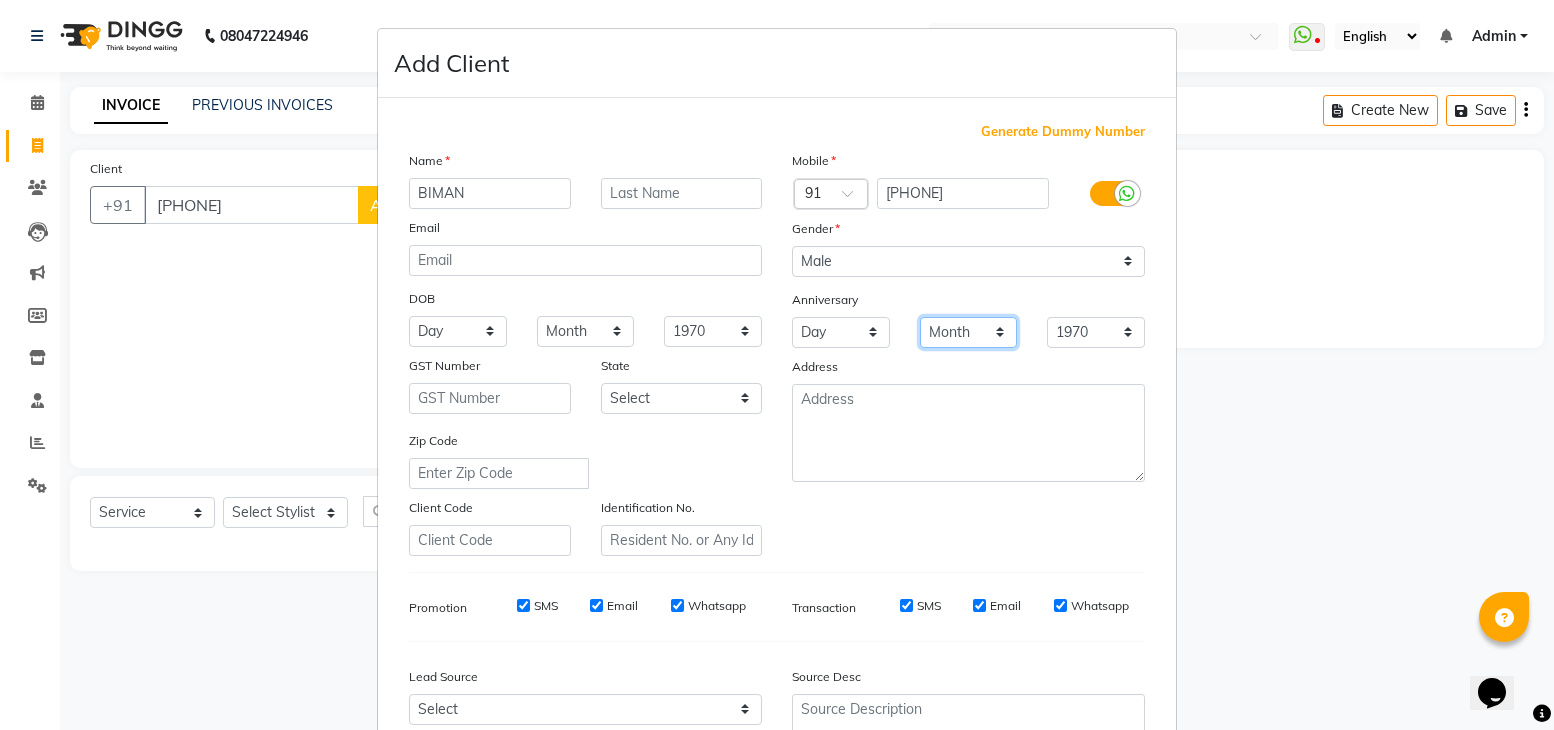 click on "Month January February March April May June July August September October November December" at bounding box center [969, 332] 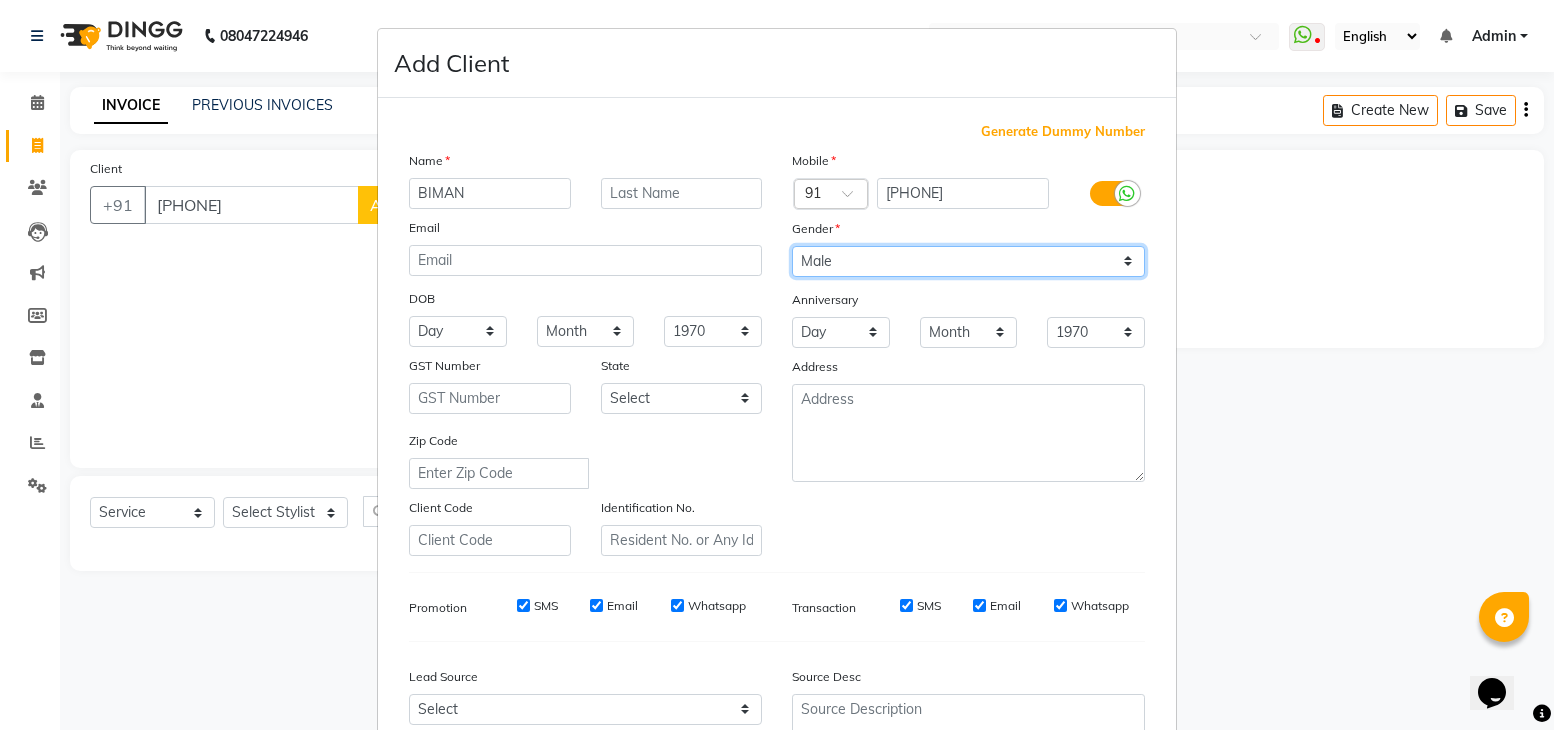 click on "Select Male Female Other Prefer Not To Say" at bounding box center (968, 261) 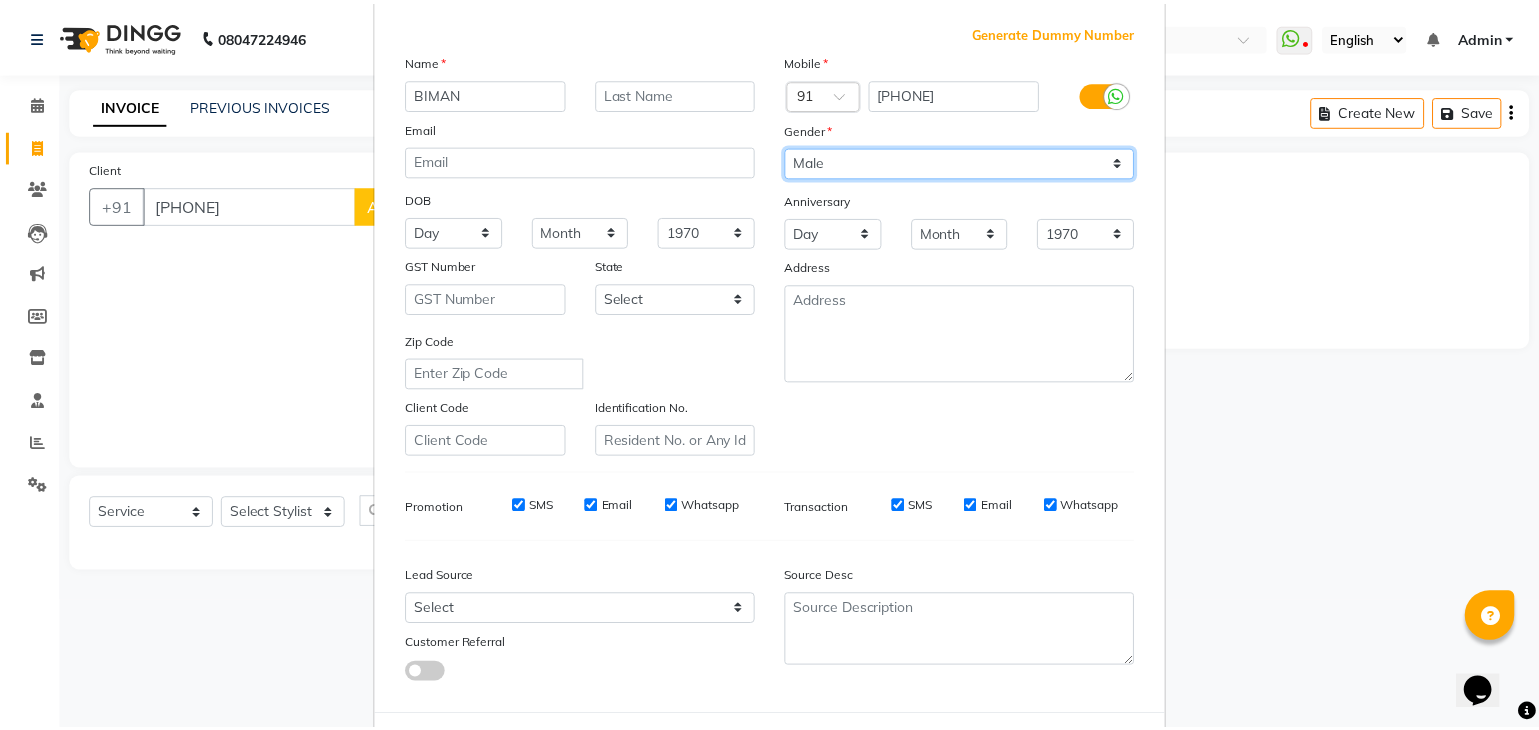 scroll, scrollTop: 193, scrollLeft: 0, axis: vertical 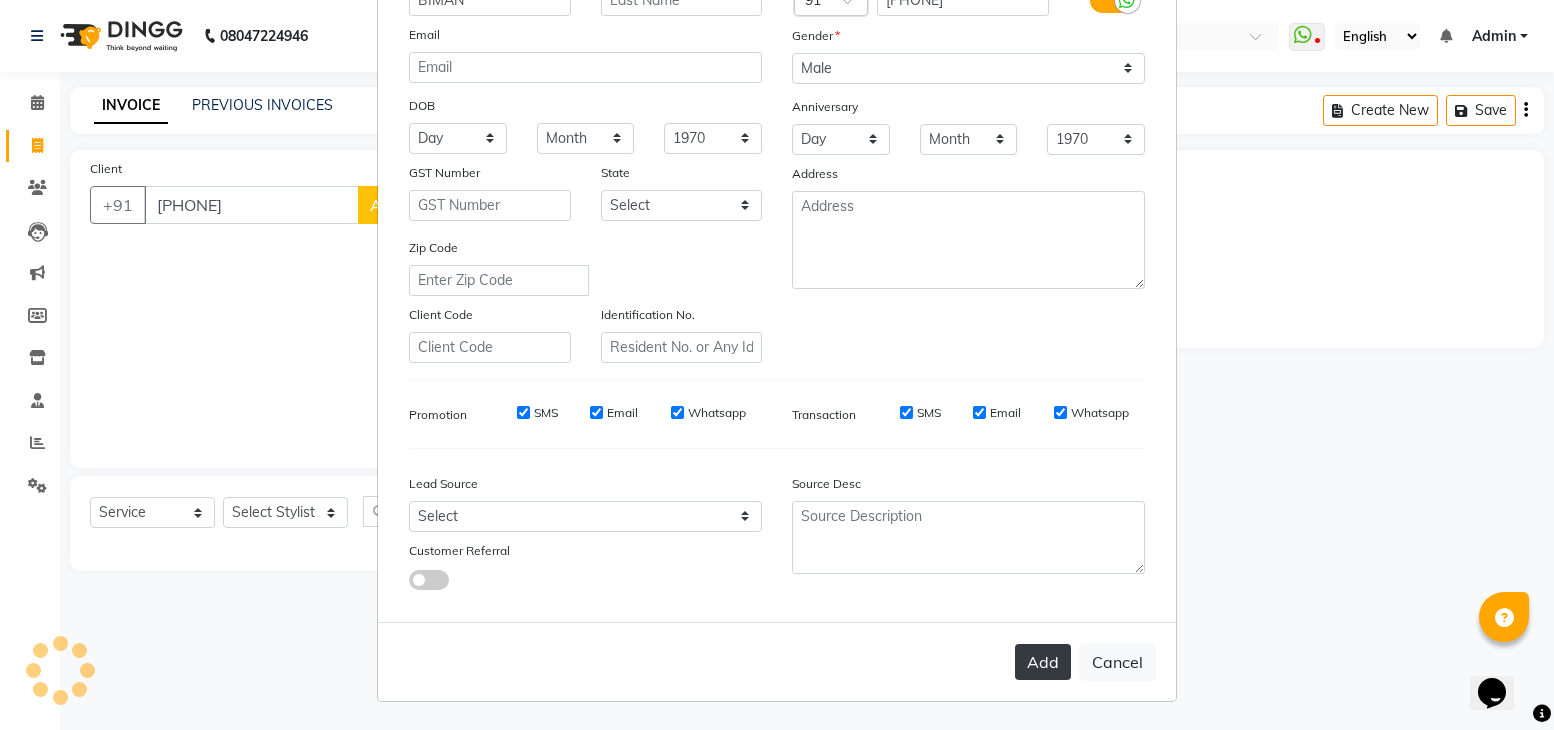 click on "Add" at bounding box center (1043, 662) 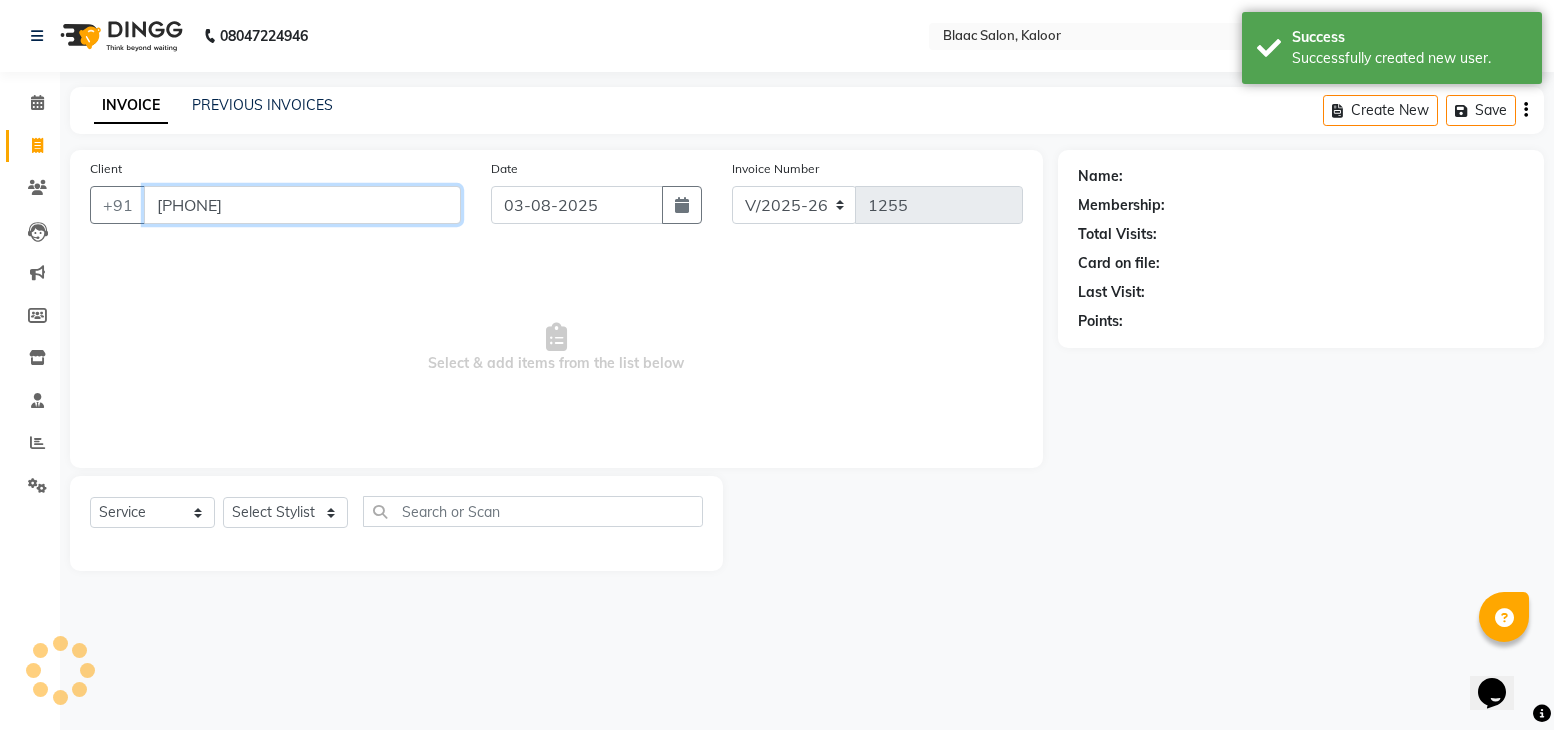 click on "[PHONE]" at bounding box center [302, 205] 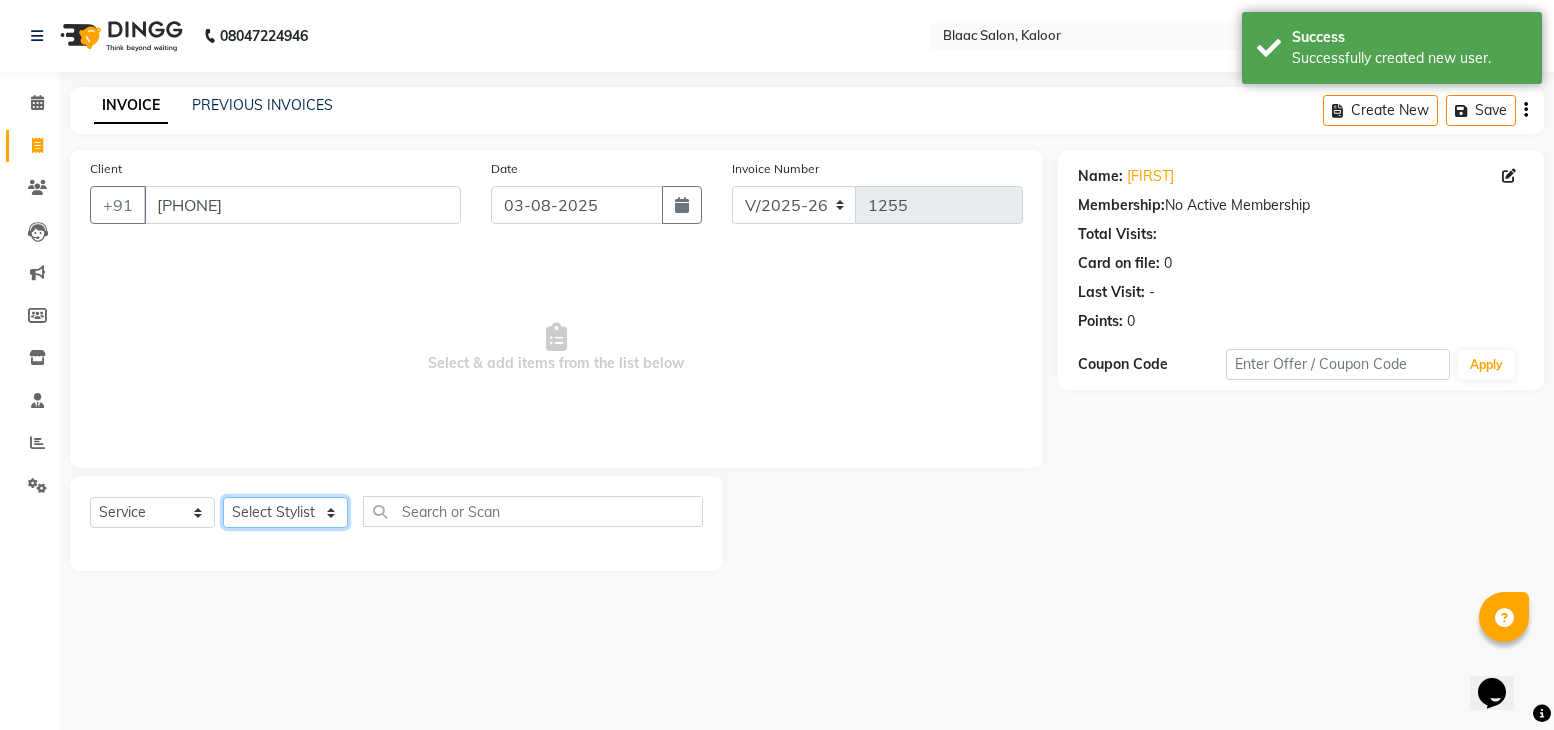 click on "Select Stylist [FIRST] [FIRST] [FIRST]" 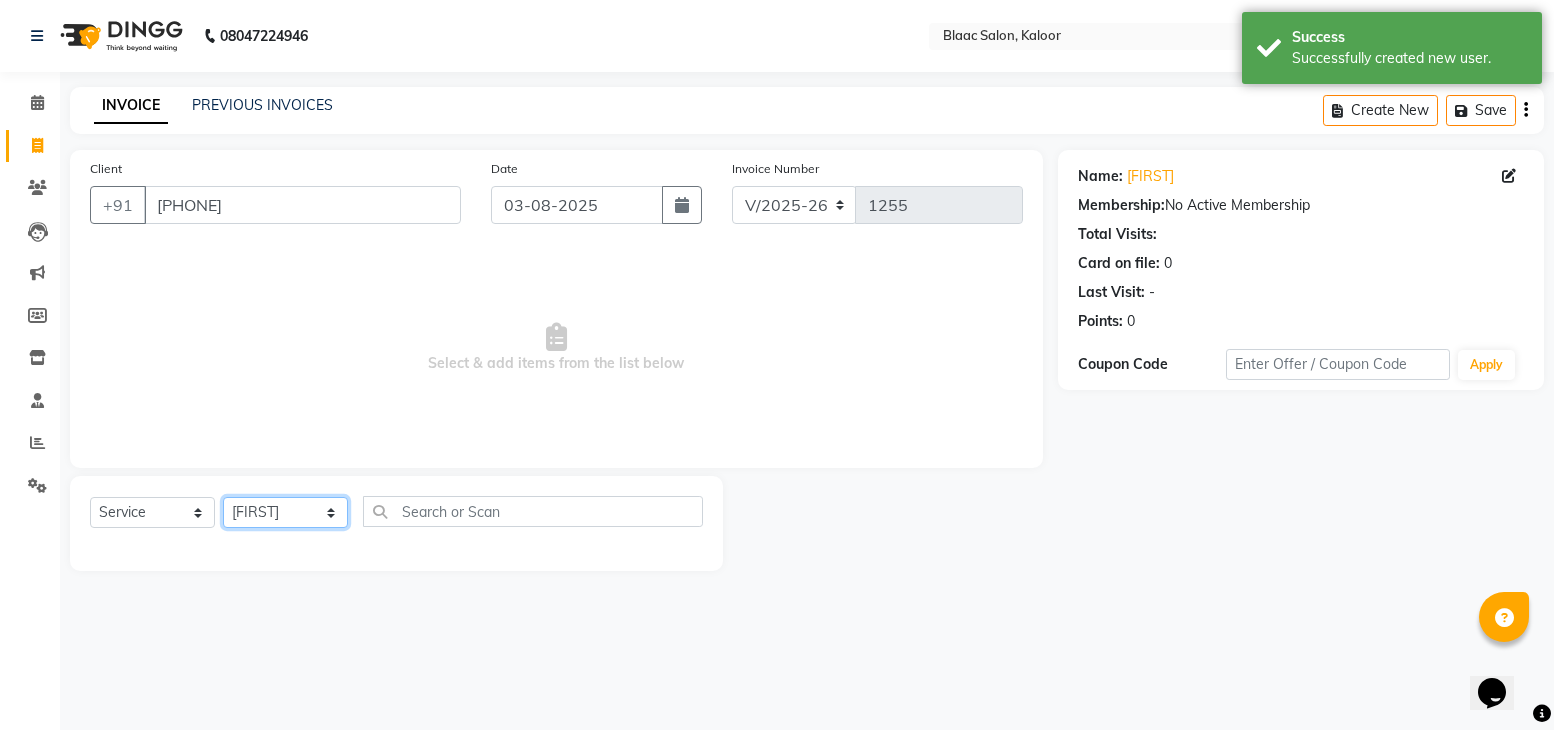 click on "Select Stylist [FIRST] [FIRST] [FIRST]" 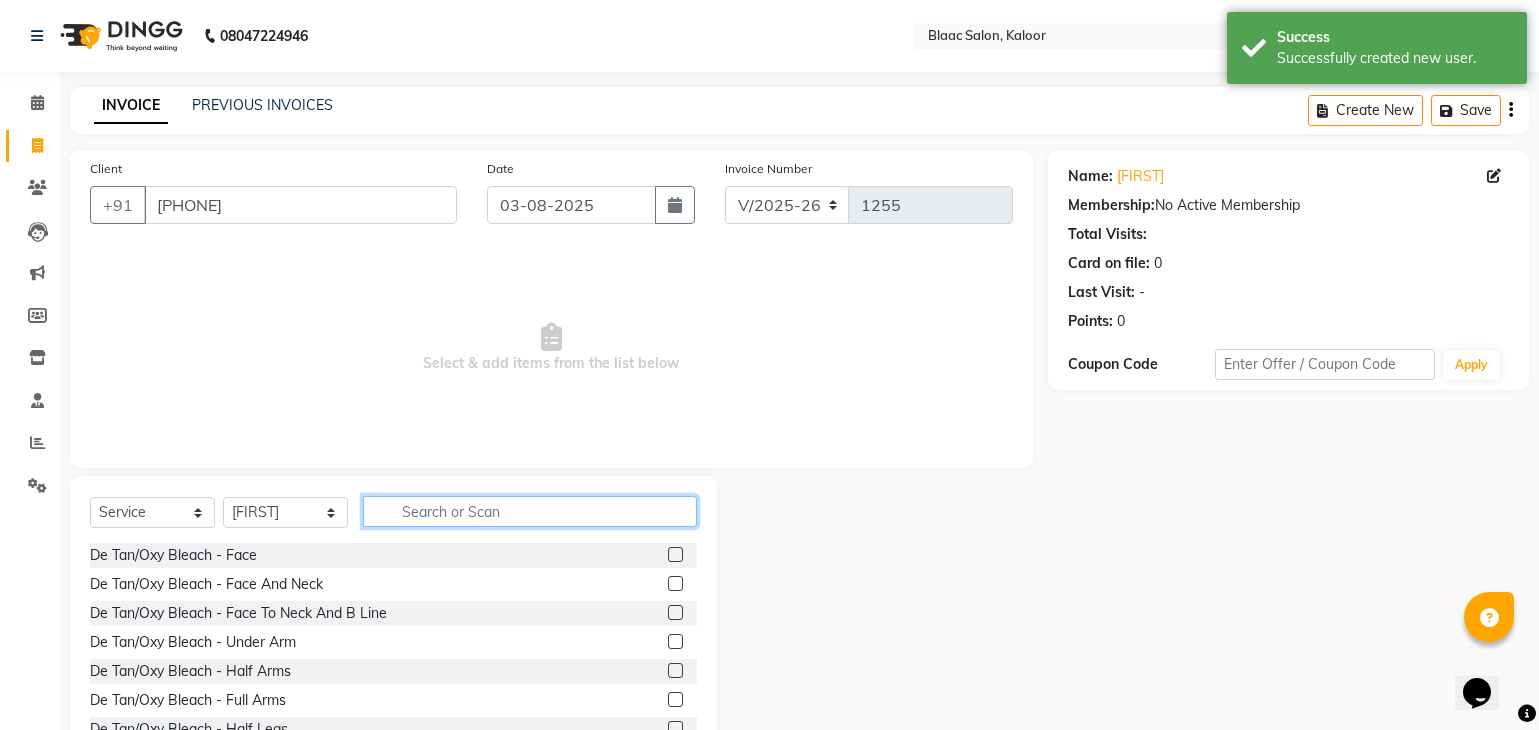 click 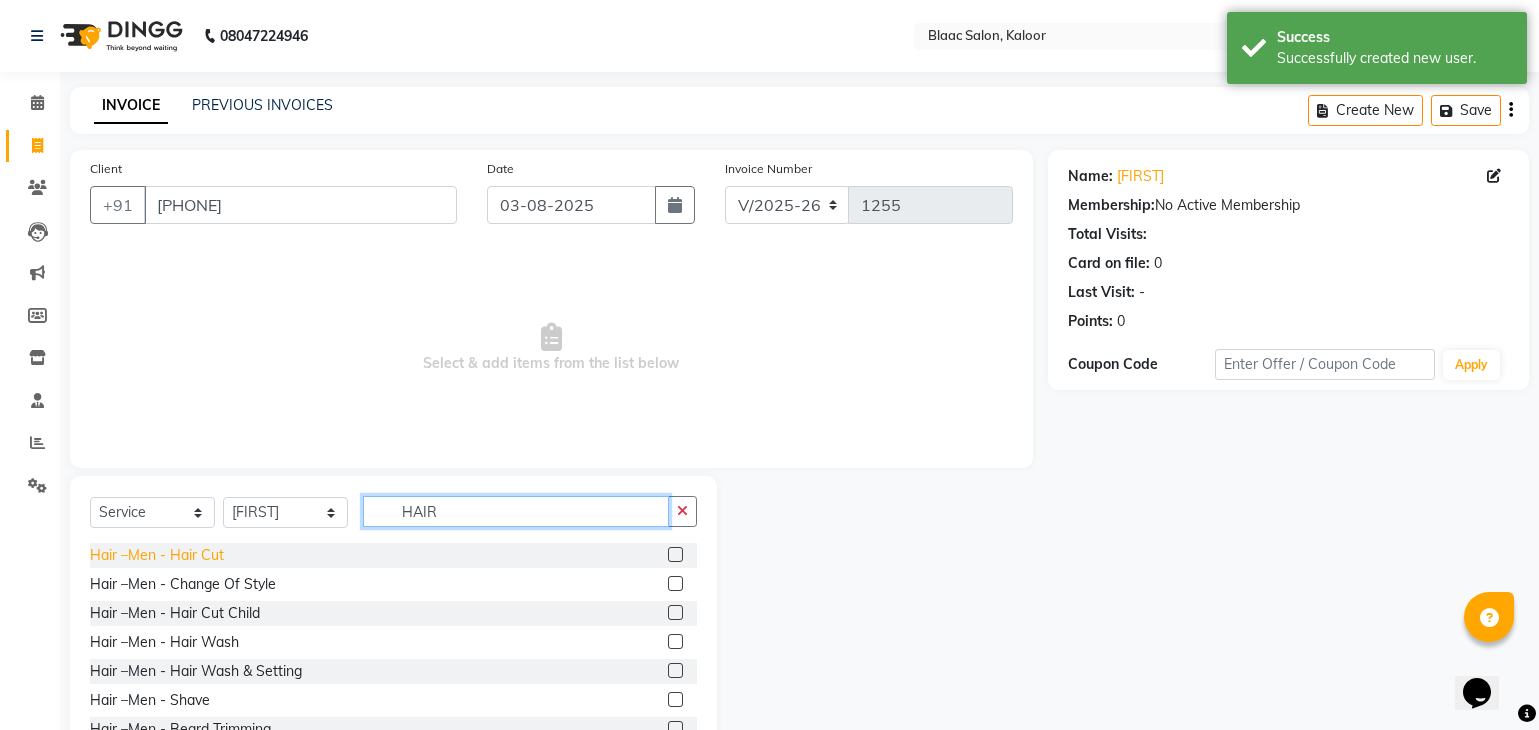 type on "HAIR" 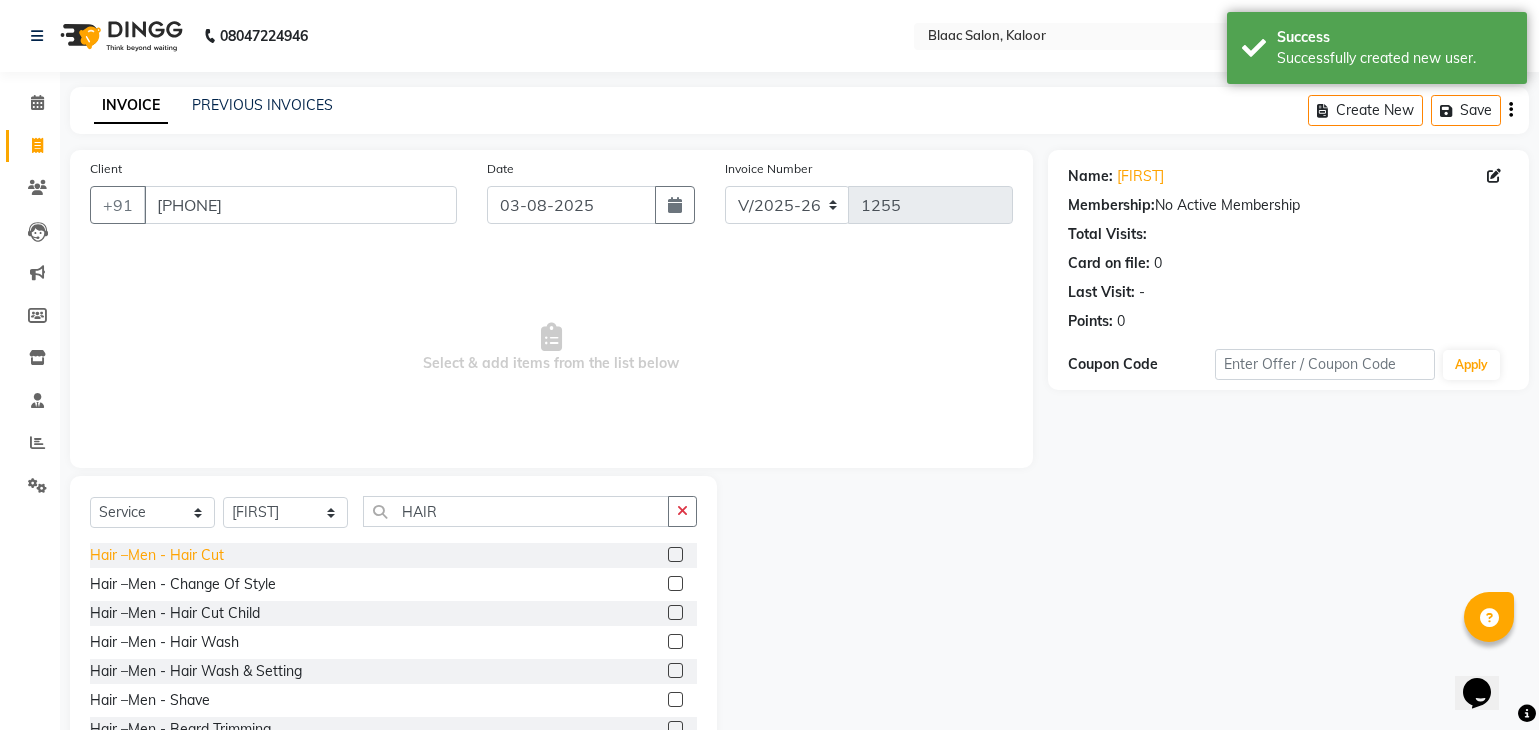 click on "Hair –Men - Hair Cut" 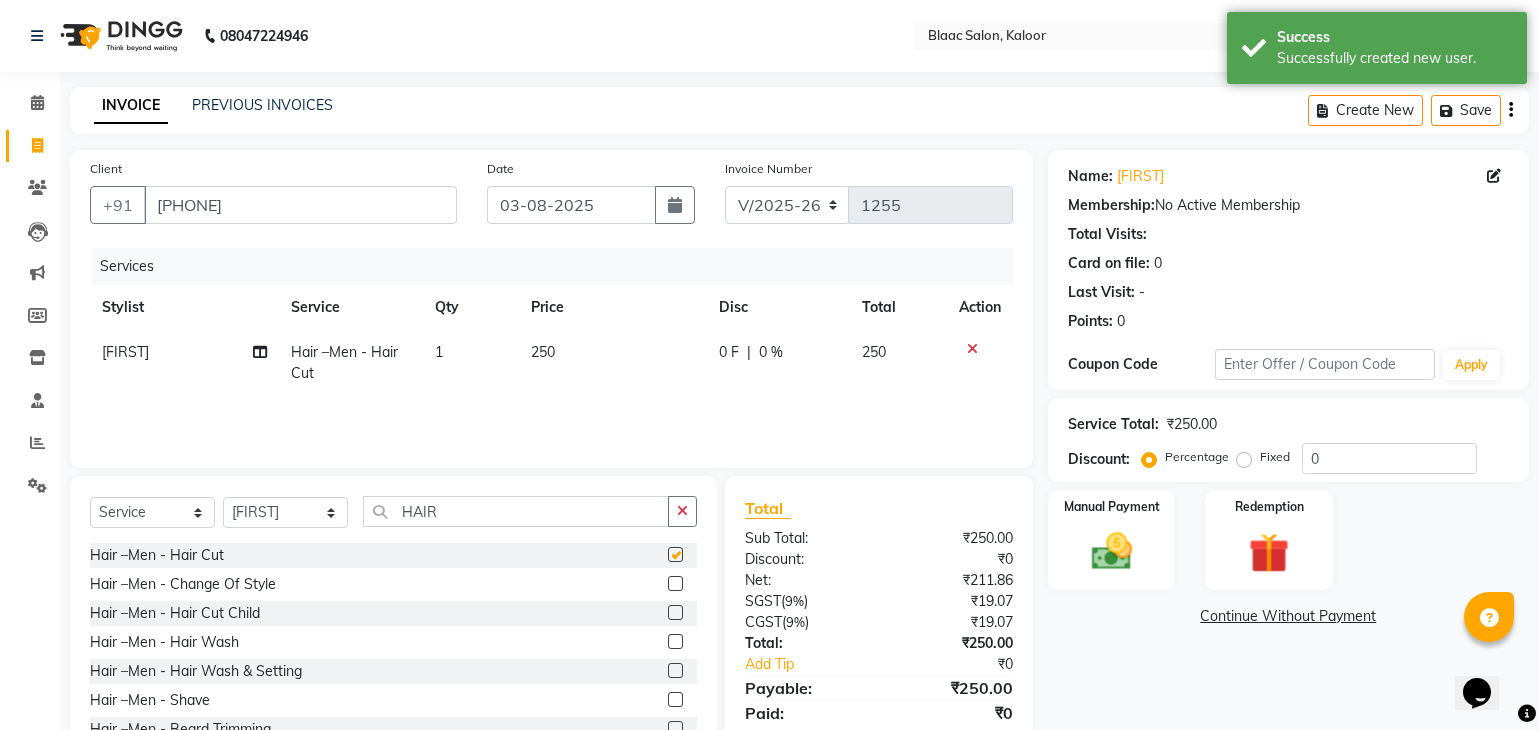 checkbox on "false" 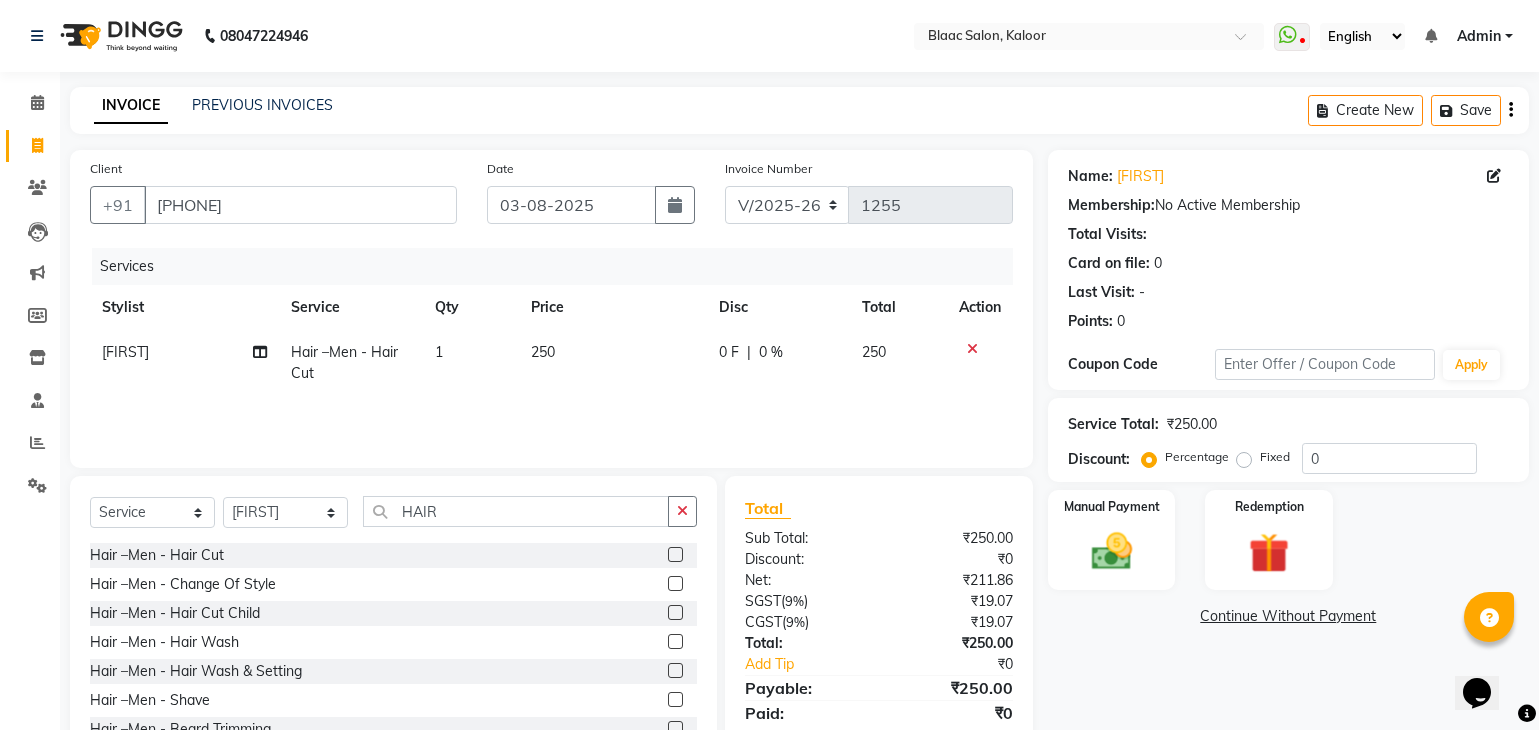 click on "250" 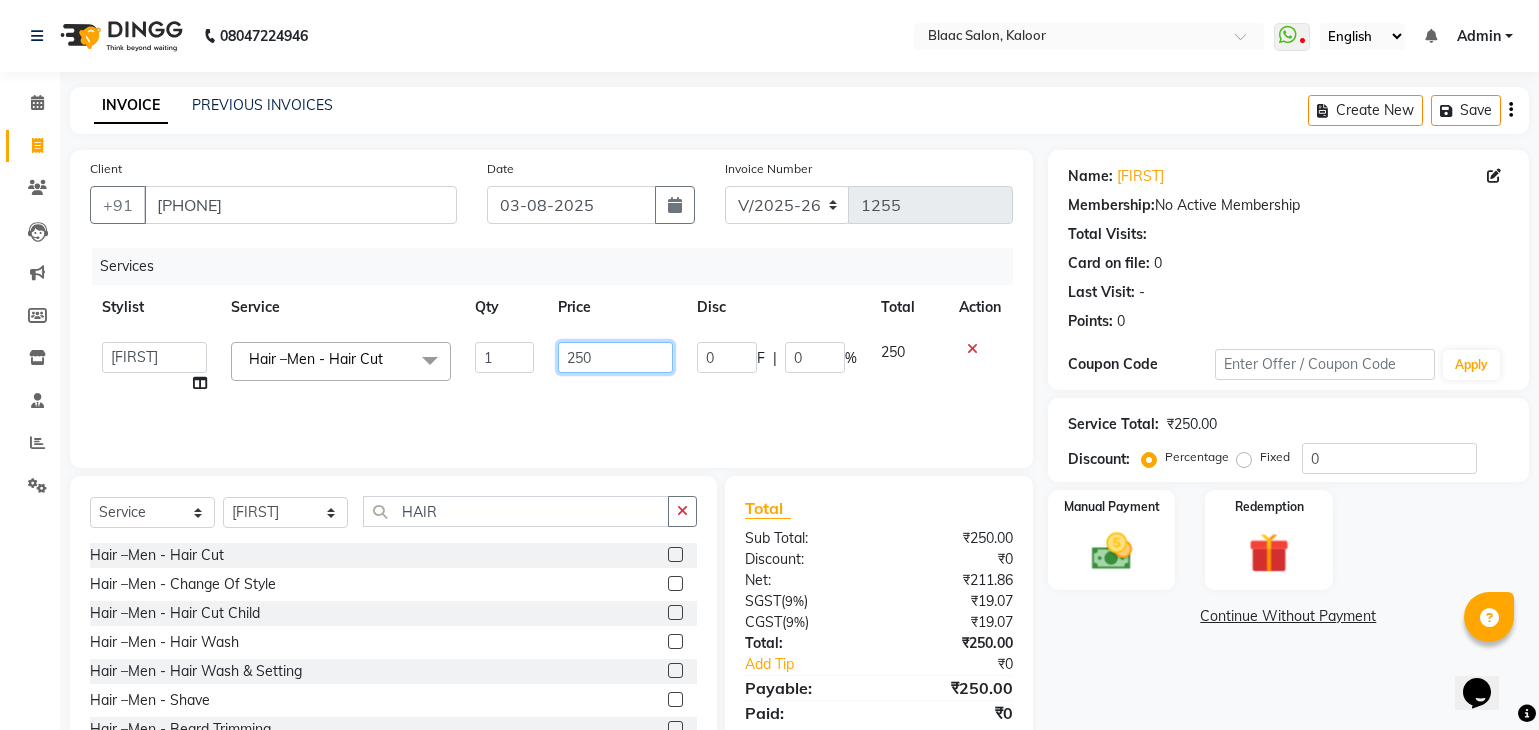 click on "250" 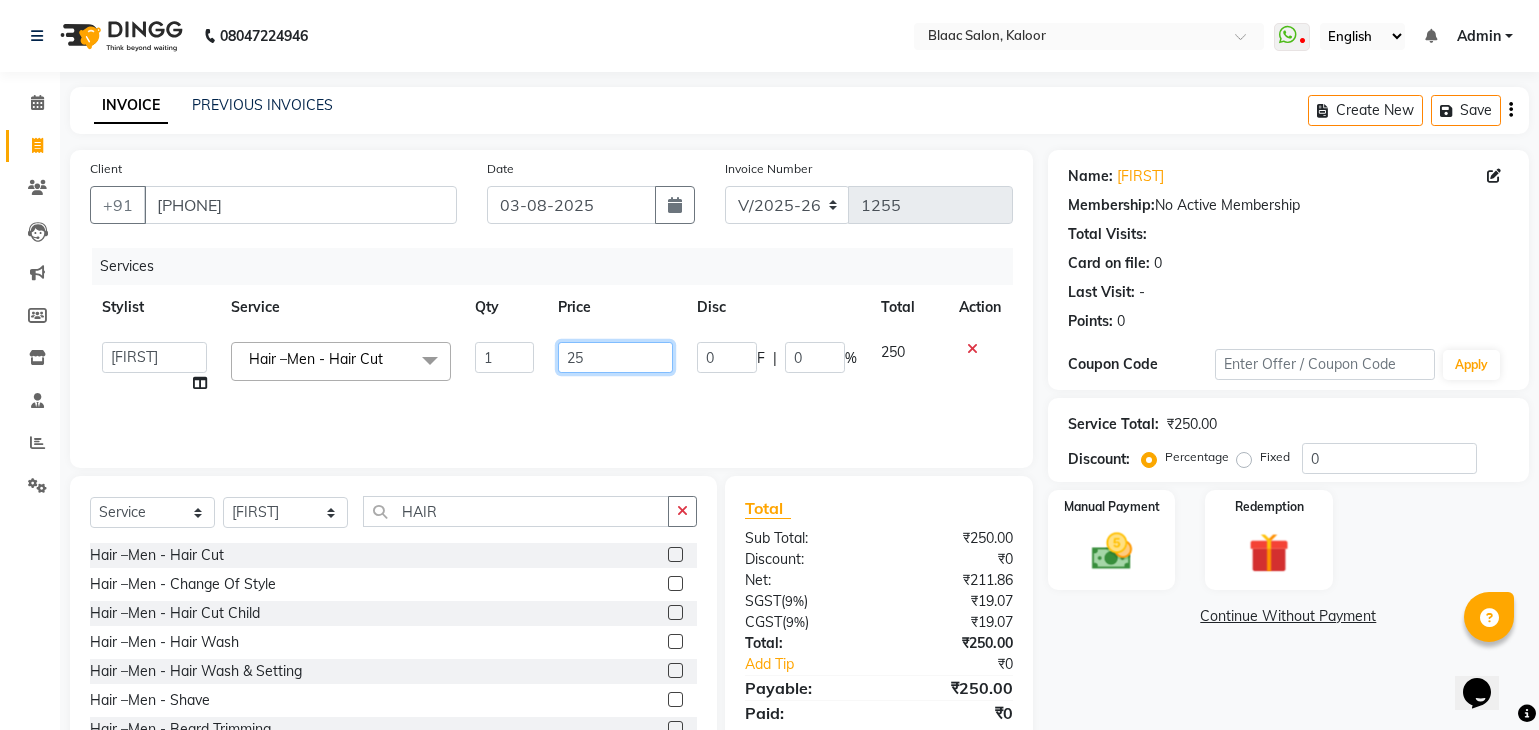 type on "2" 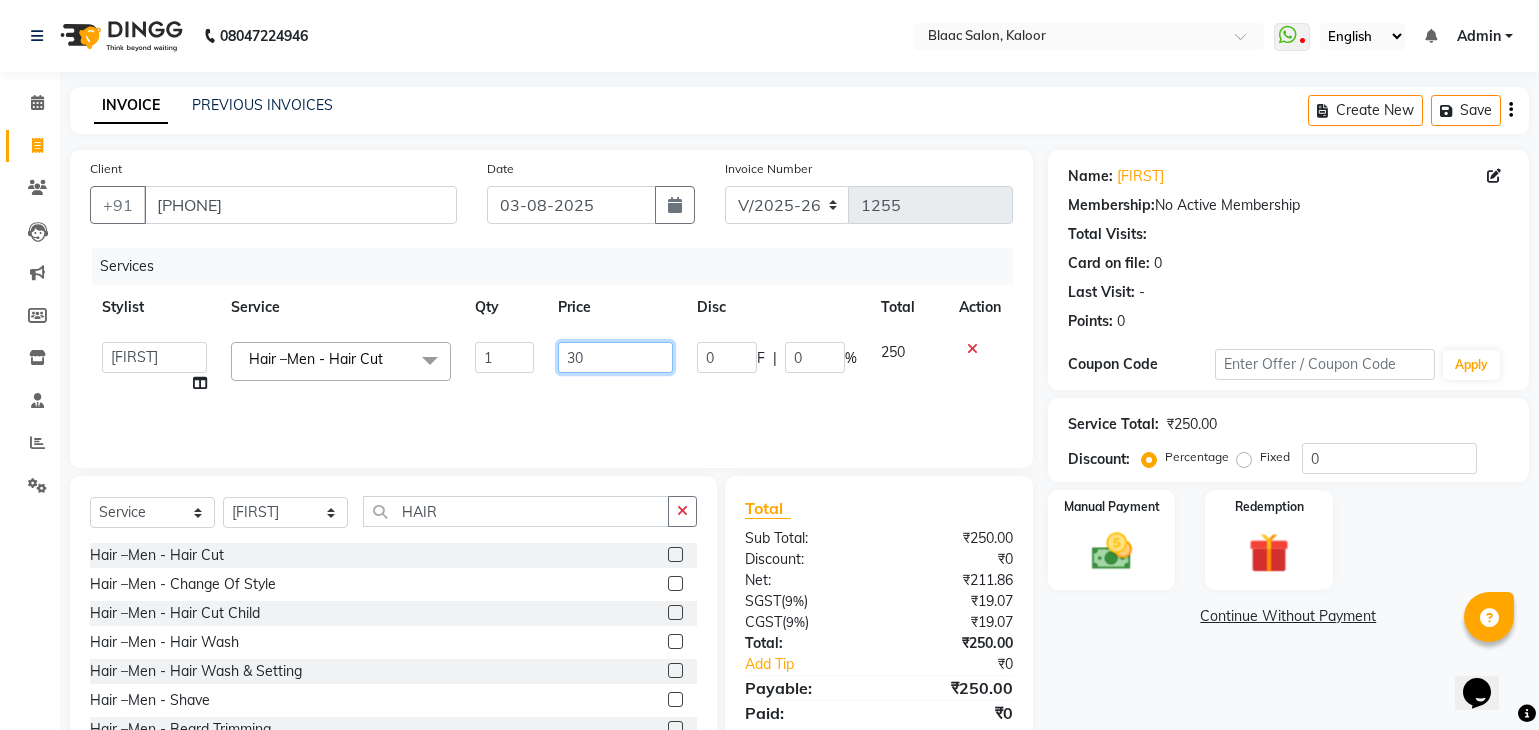 type on "300" 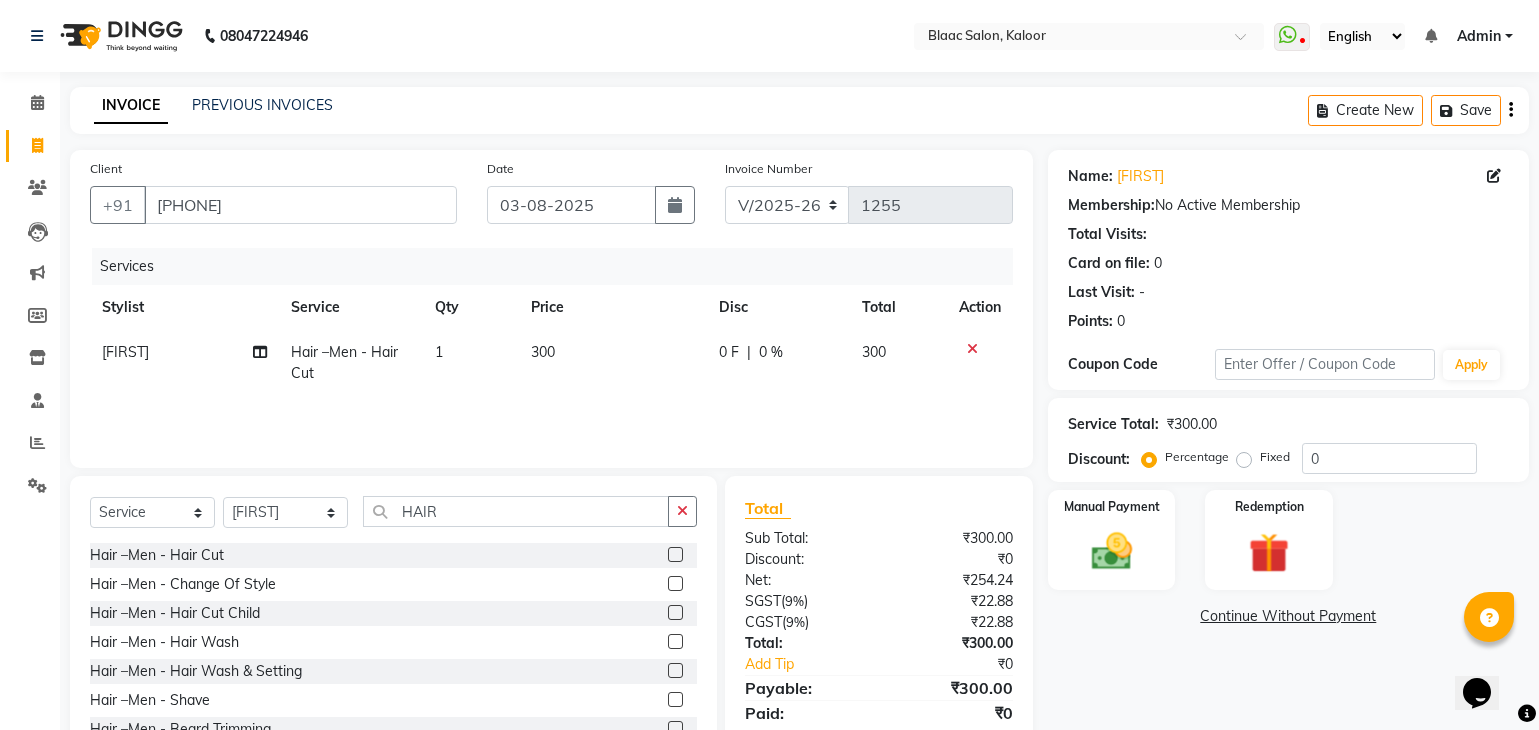 click on "300" 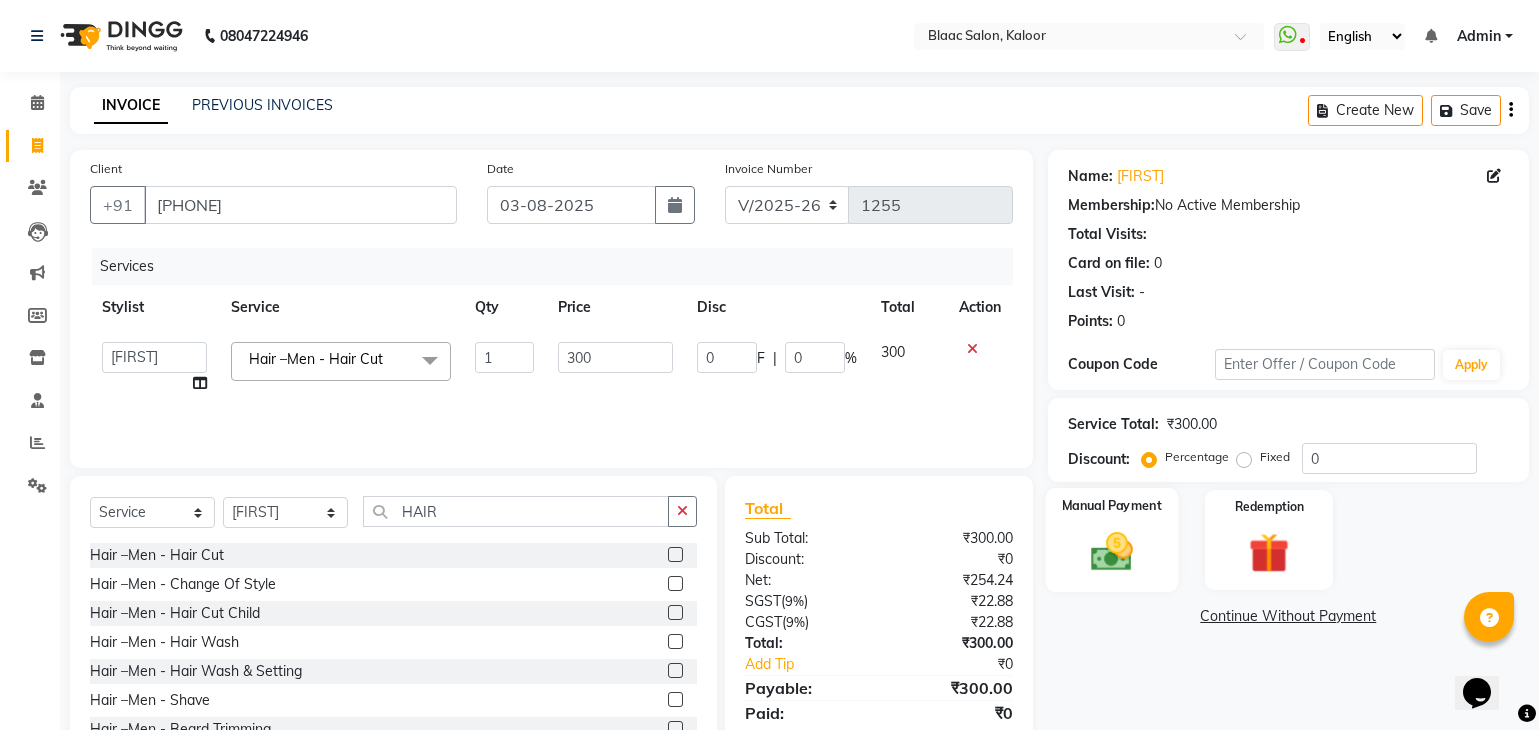 click 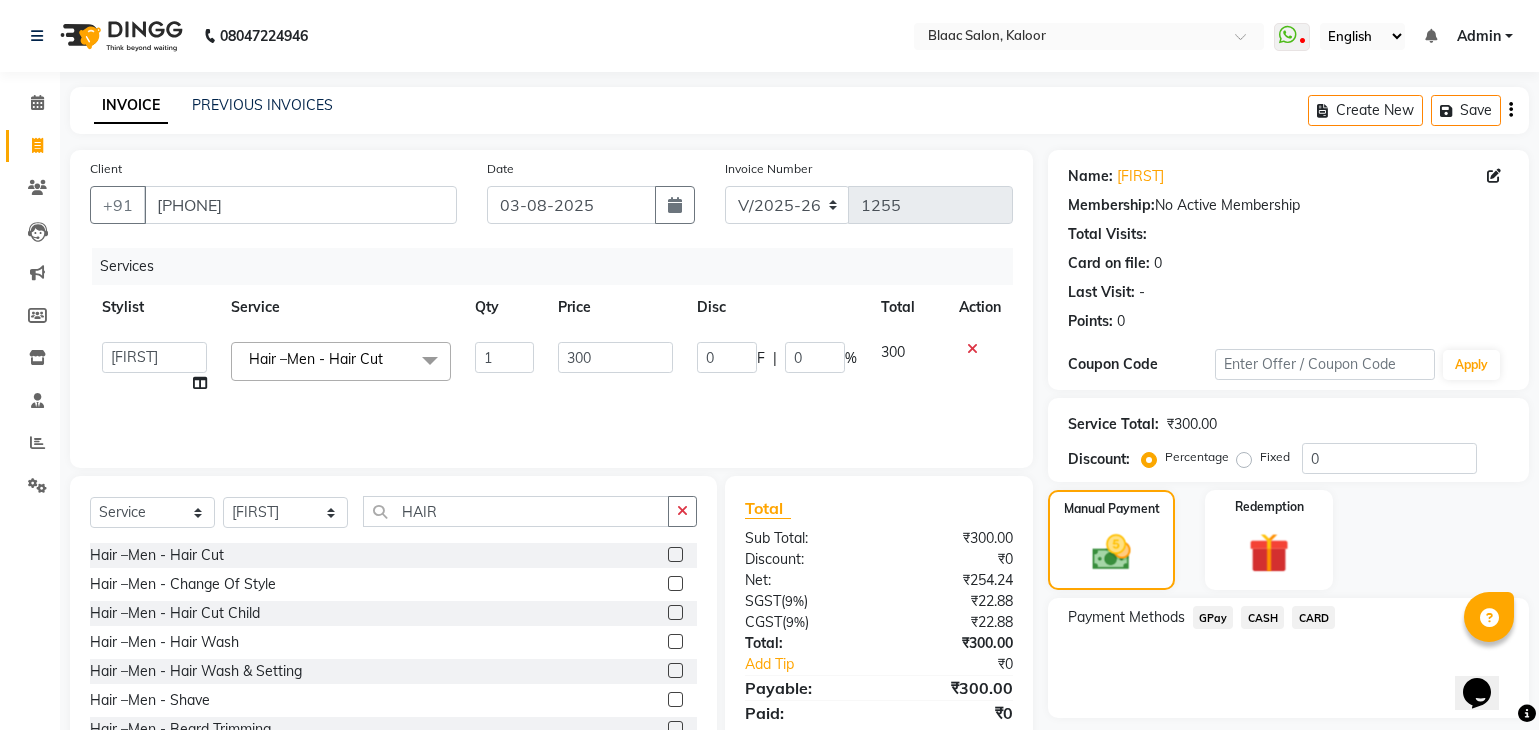 click on "GPay" 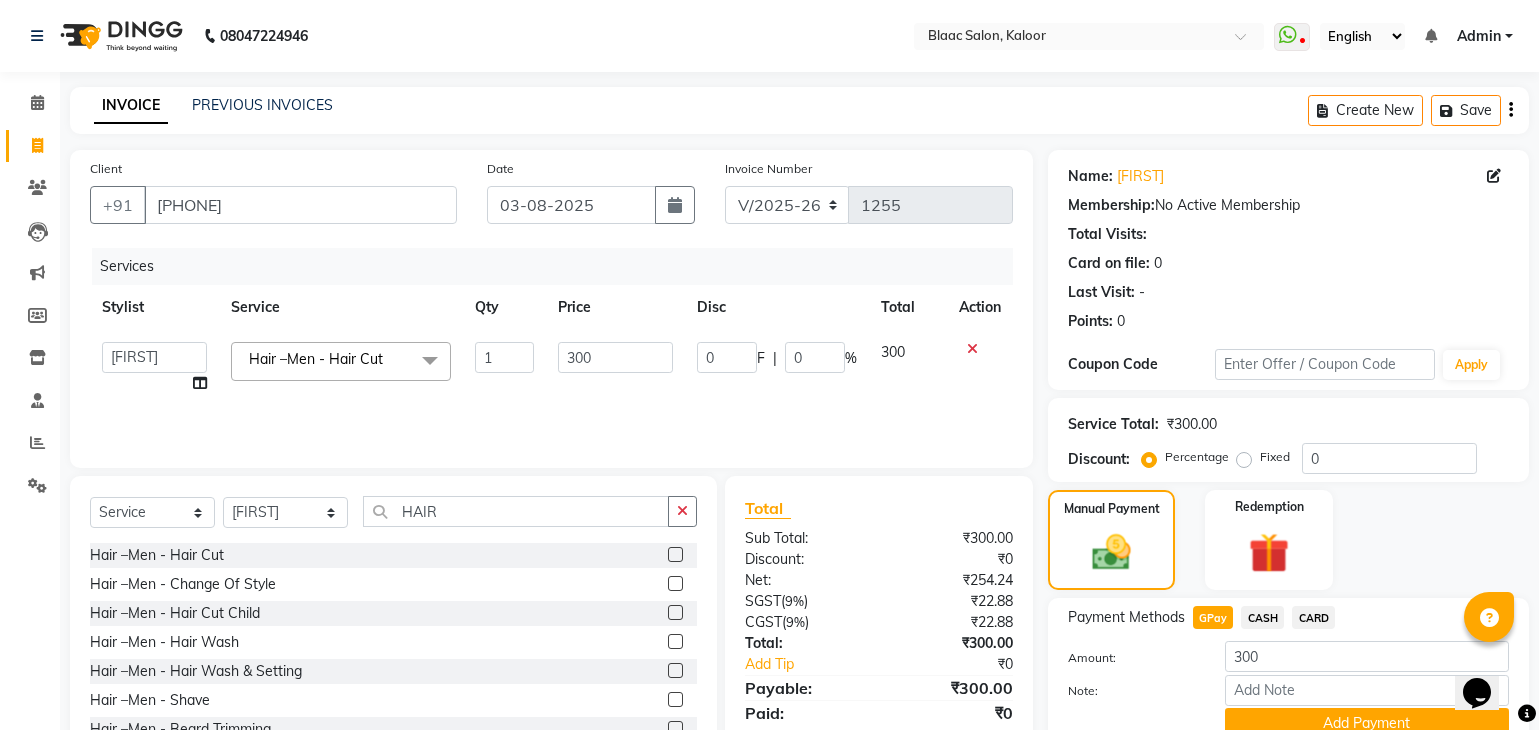 scroll, scrollTop: 88, scrollLeft: 0, axis: vertical 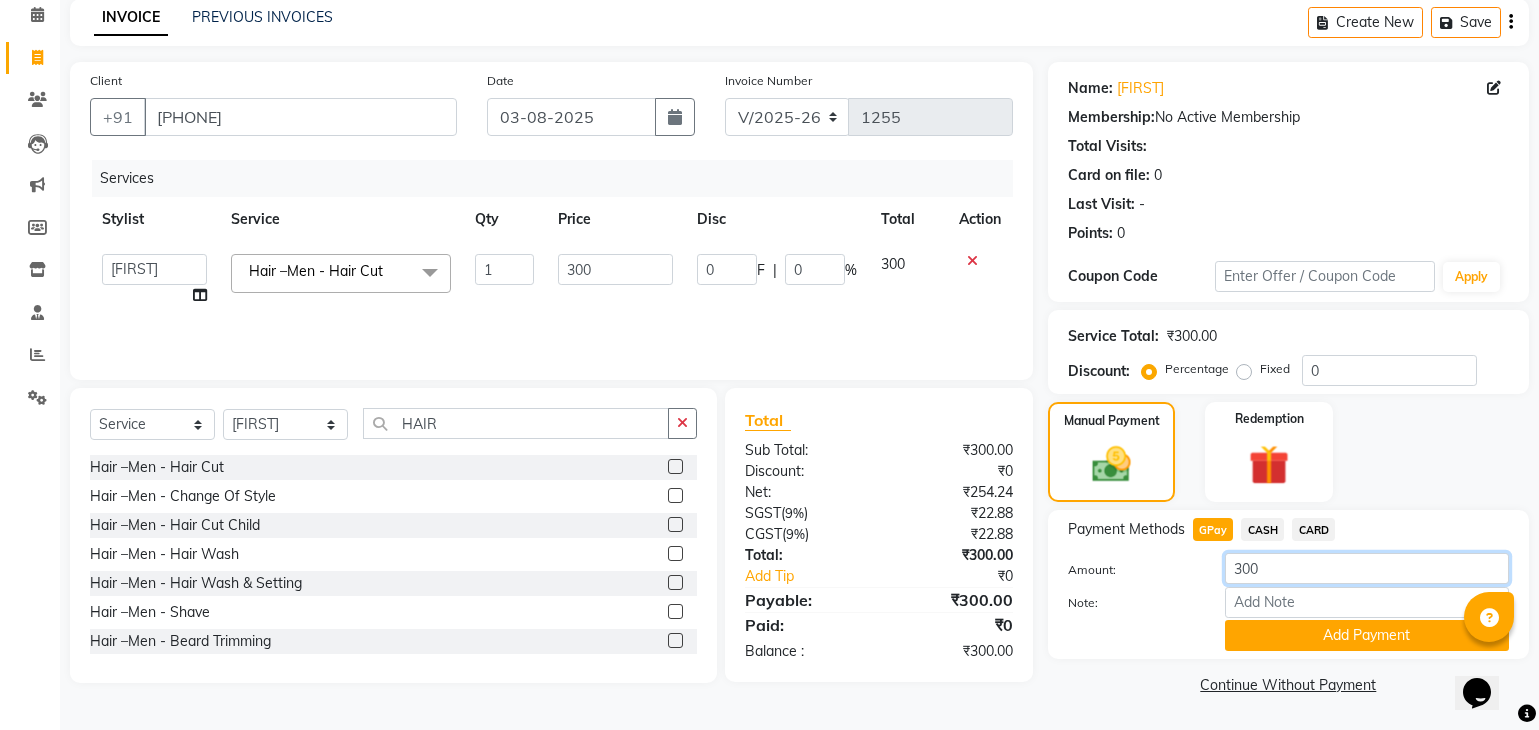 click on "300" 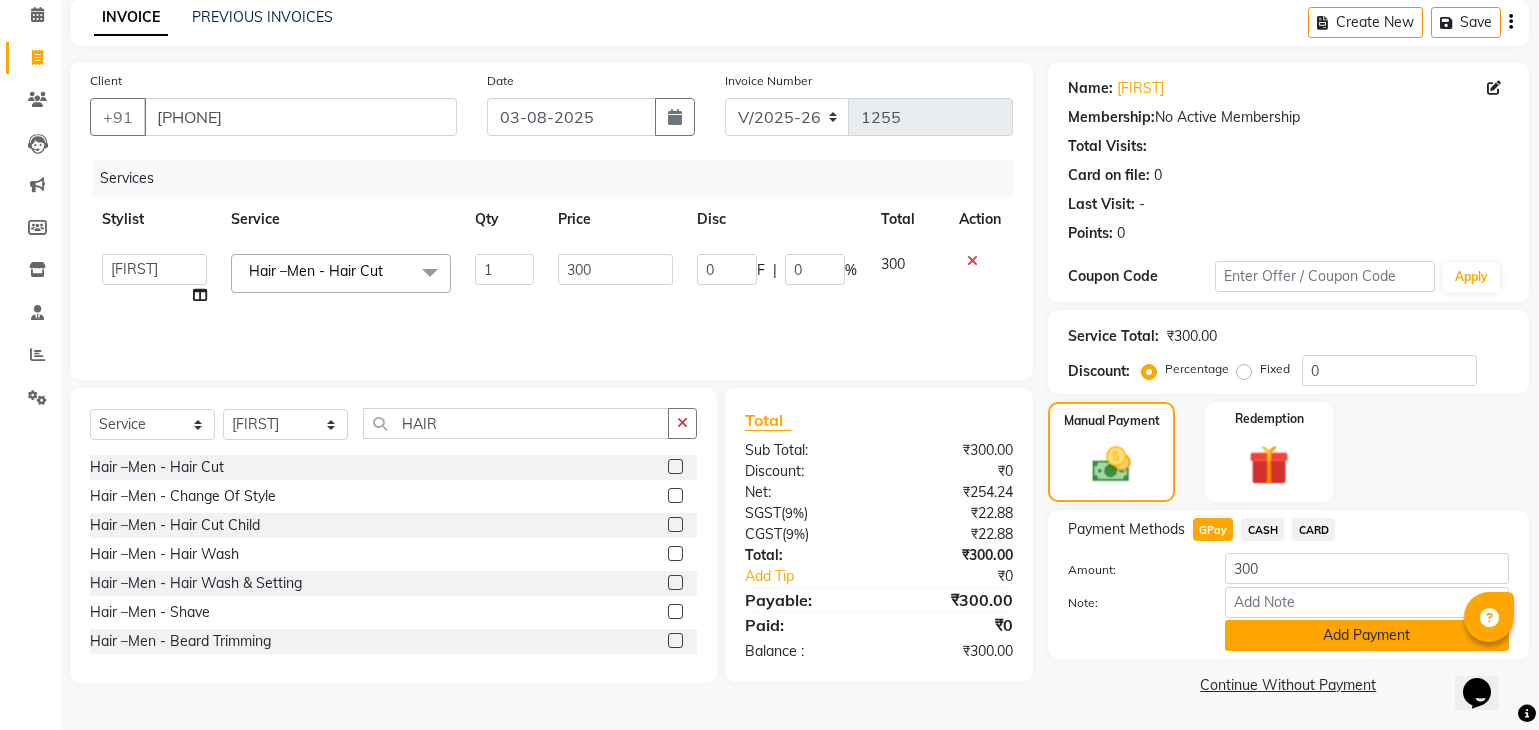 click on "Add Payment" 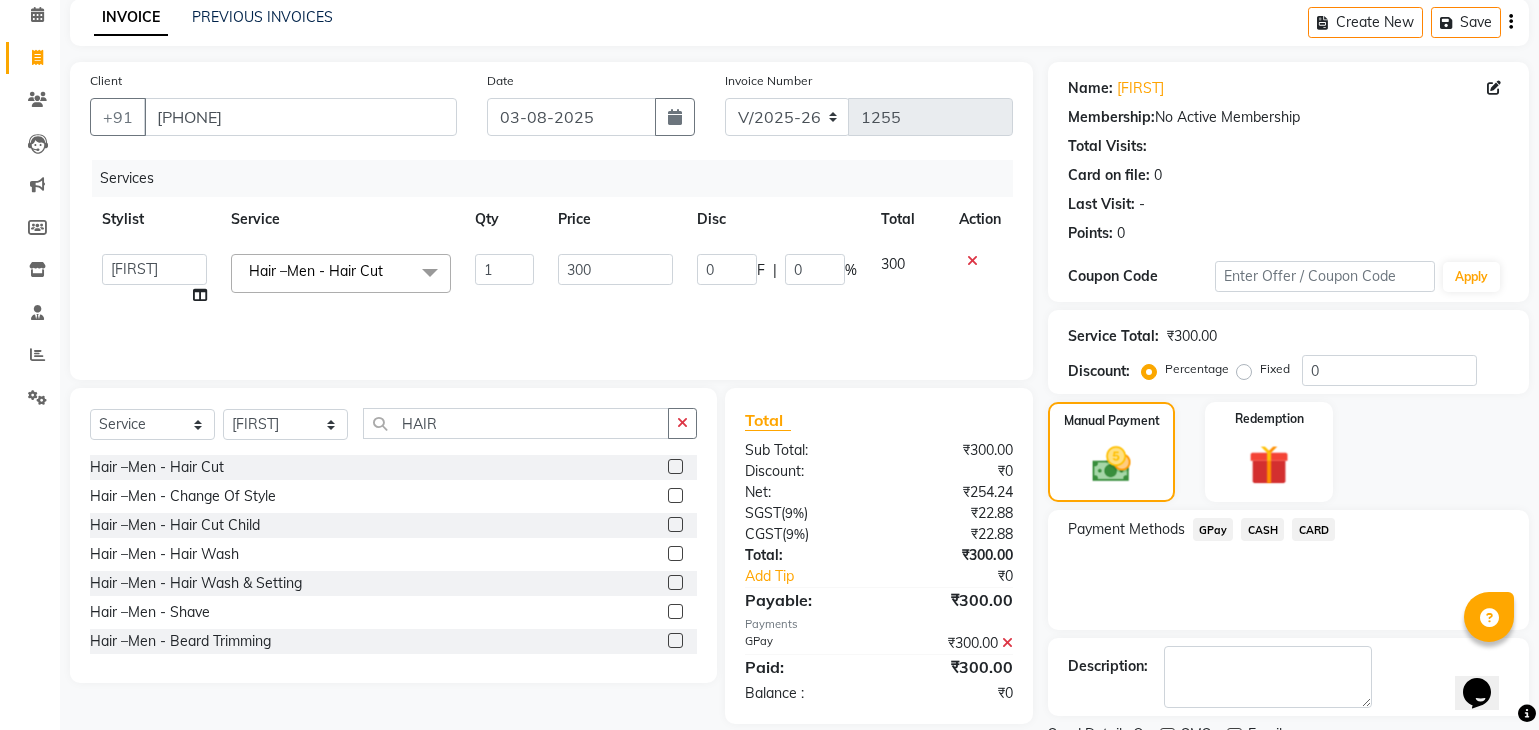scroll, scrollTop: 172, scrollLeft: 0, axis: vertical 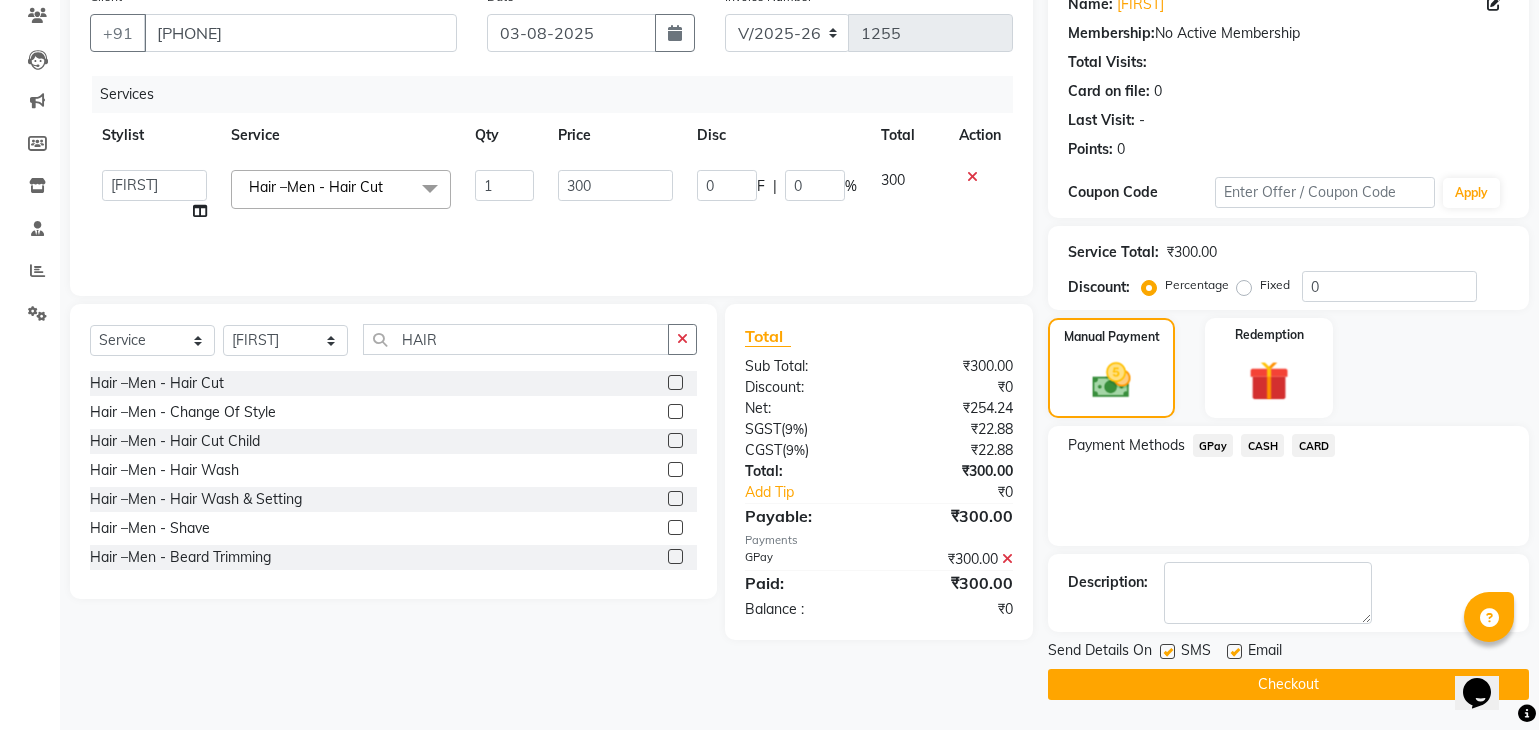 click on "Checkout" 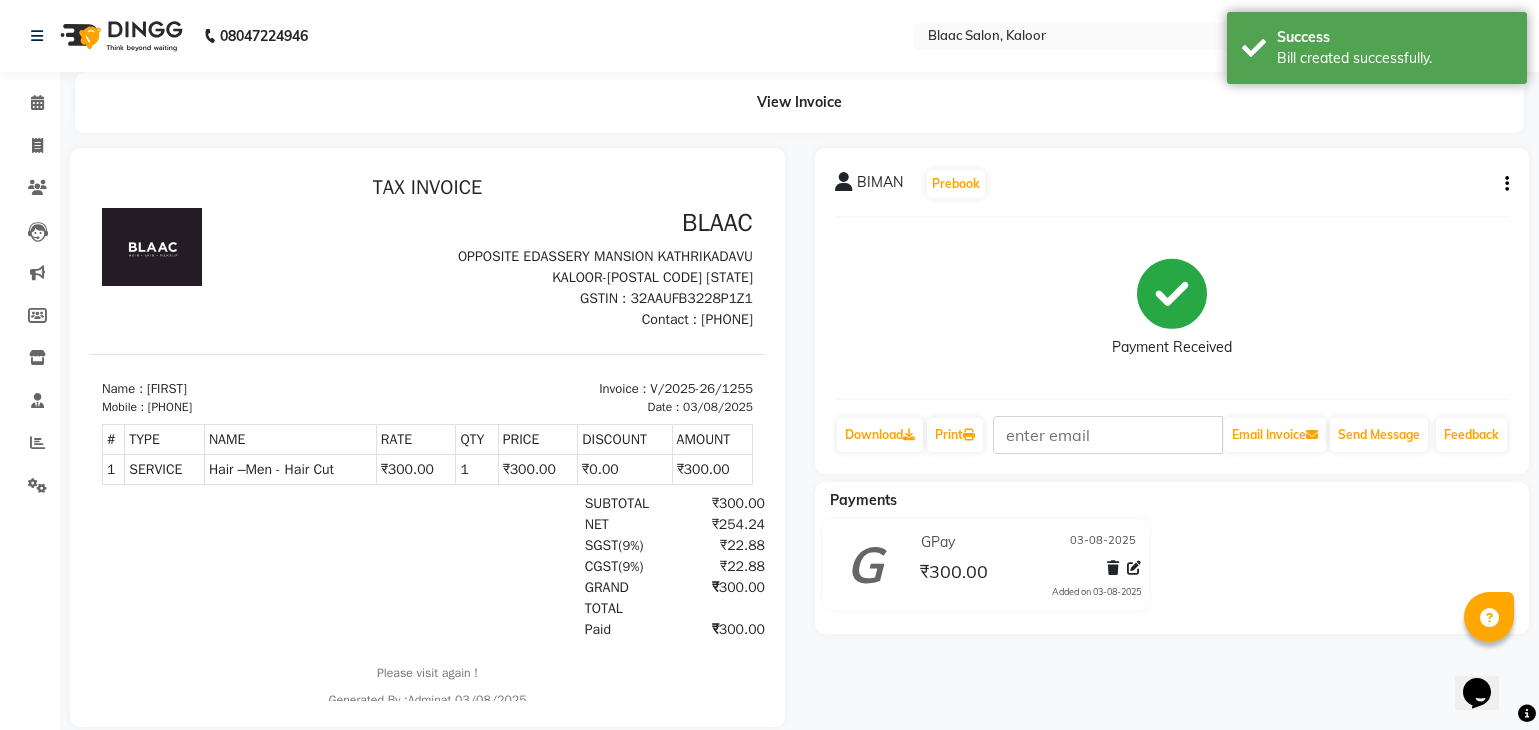scroll, scrollTop: 0, scrollLeft: 0, axis: both 